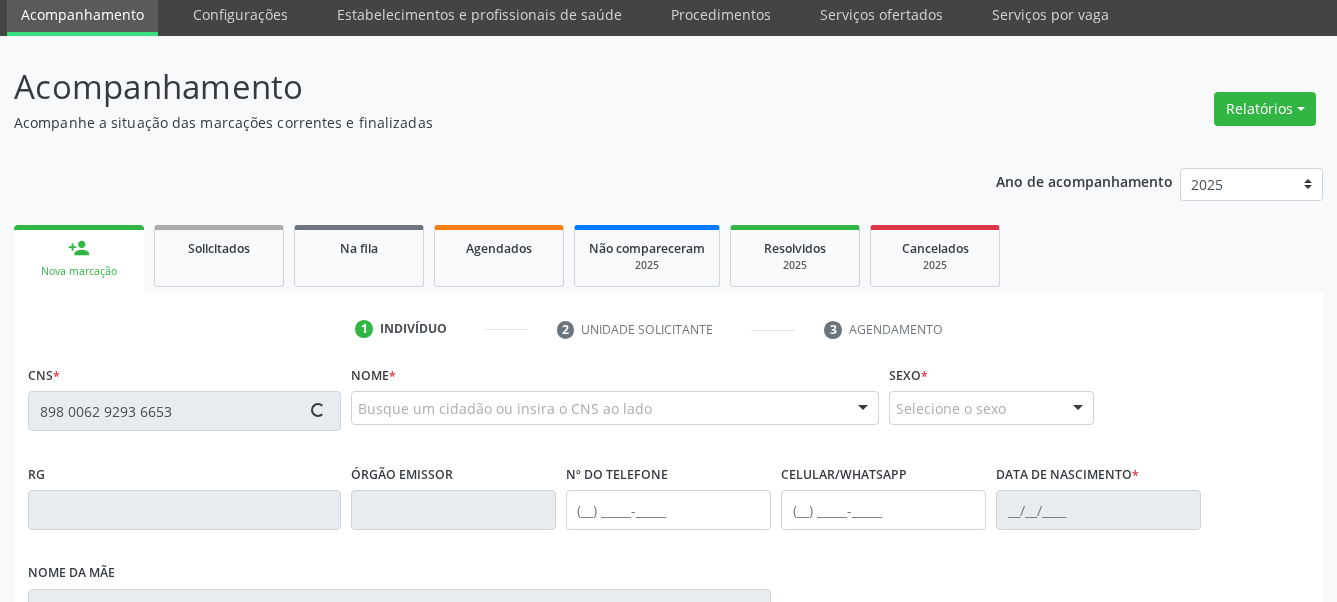 scroll, scrollTop: 102, scrollLeft: 0, axis: vertical 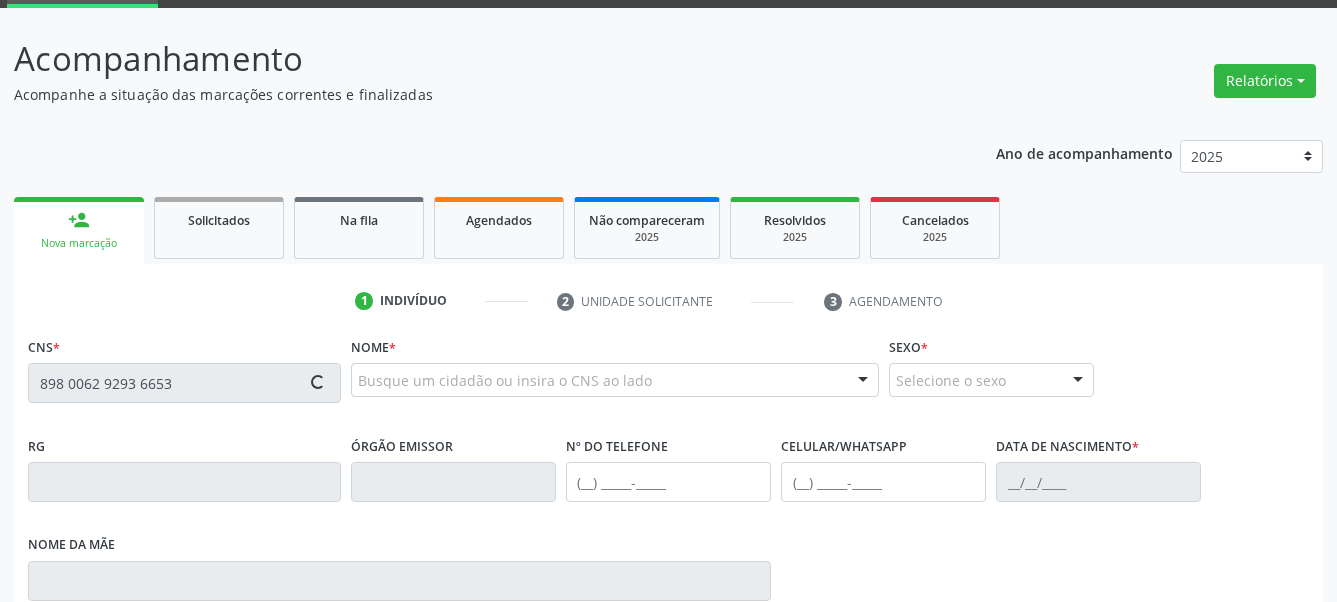 type on "898 0062 9293 6653" 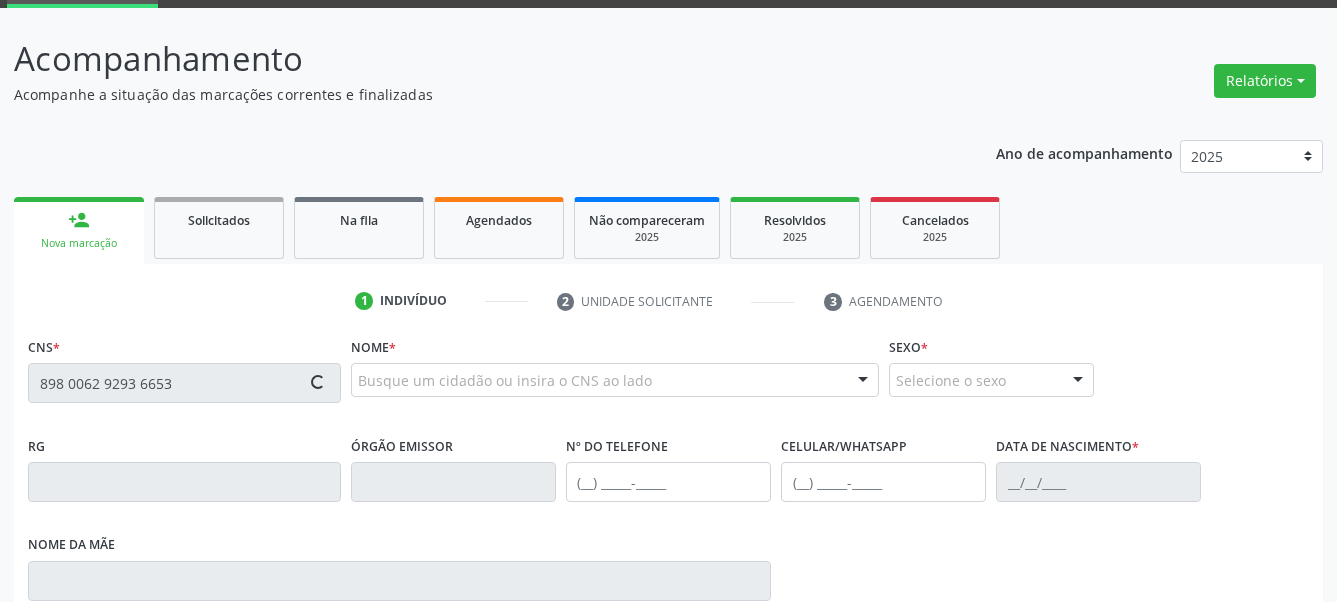 type 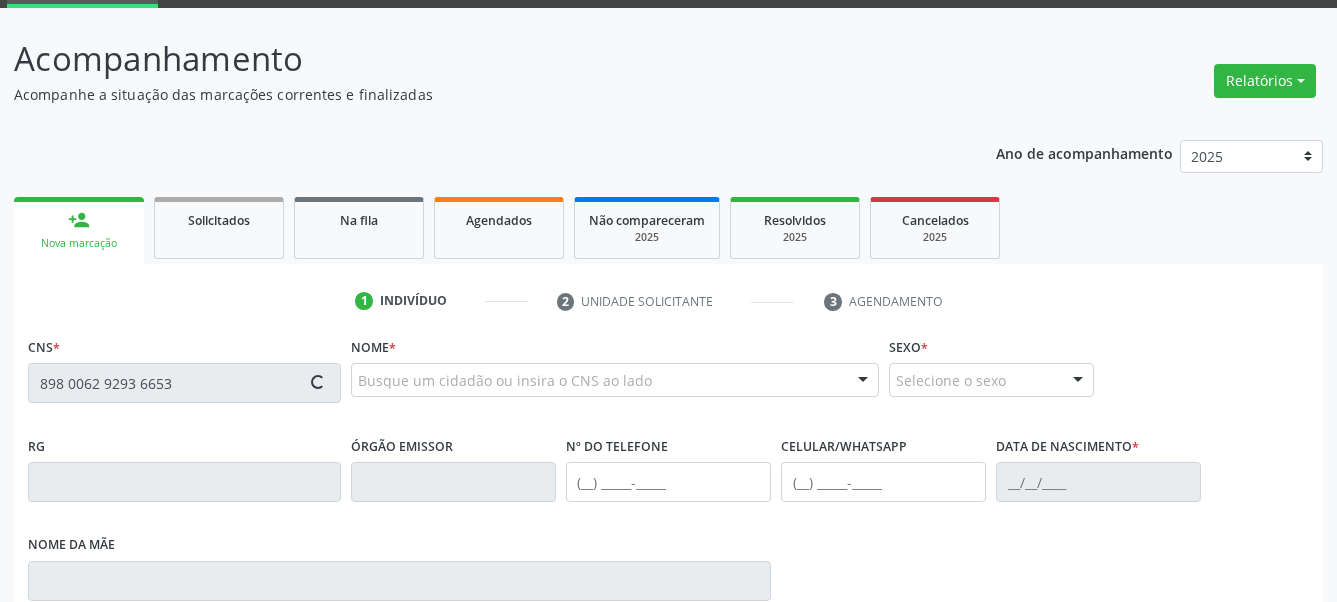 type 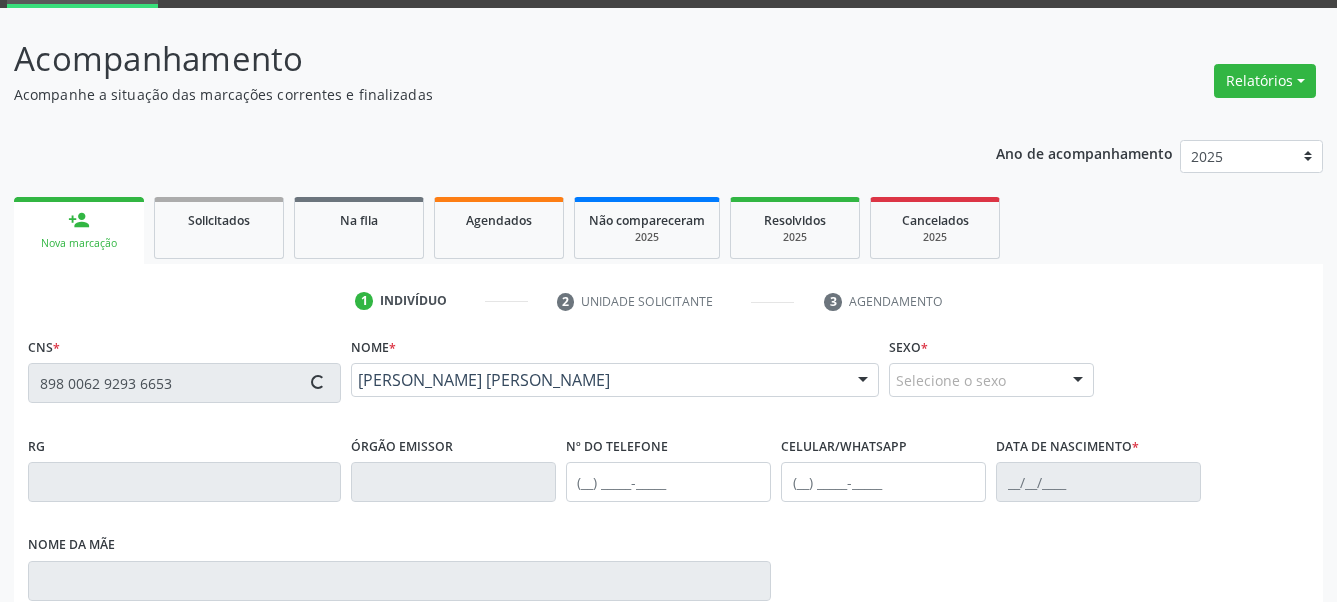 scroll, scrollTop: 408, scrollLeft: 0, axis: vertical 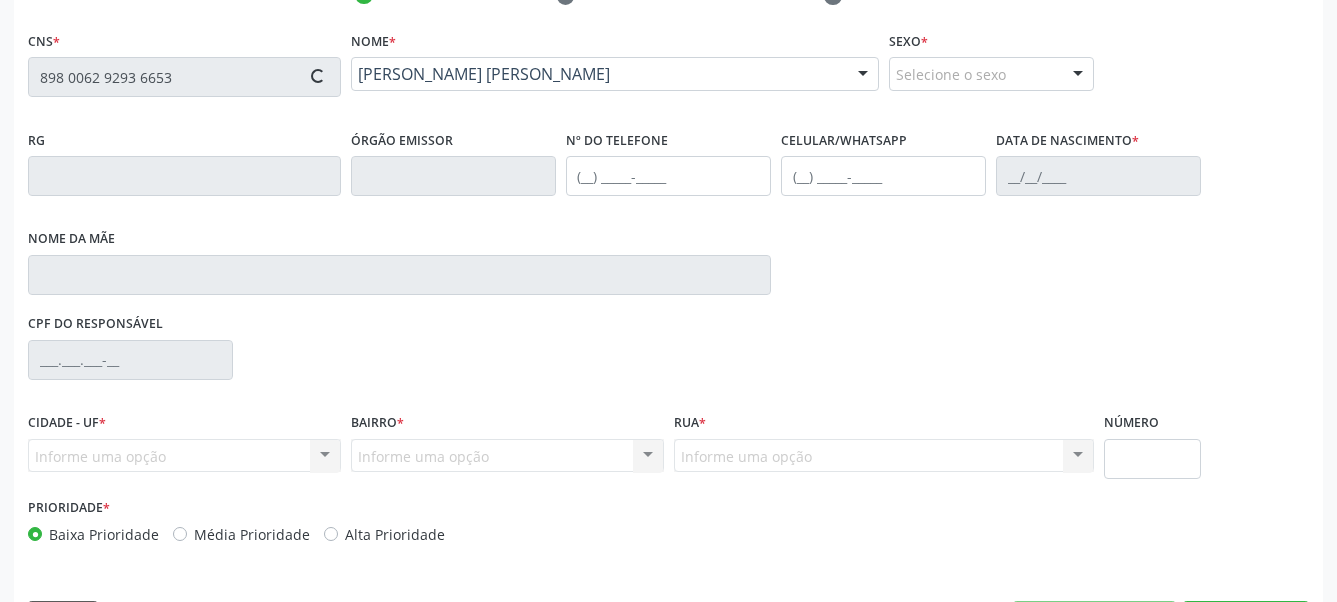 type on "[PHONE_NUMBER]" 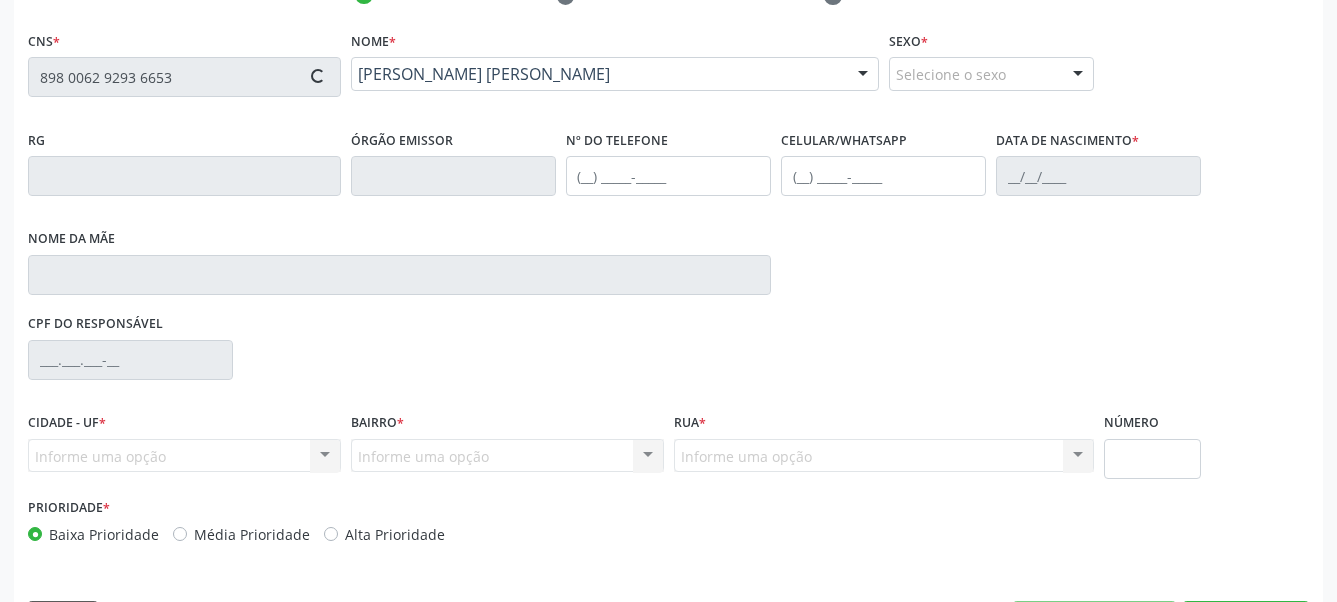type on "122.115.944-50" 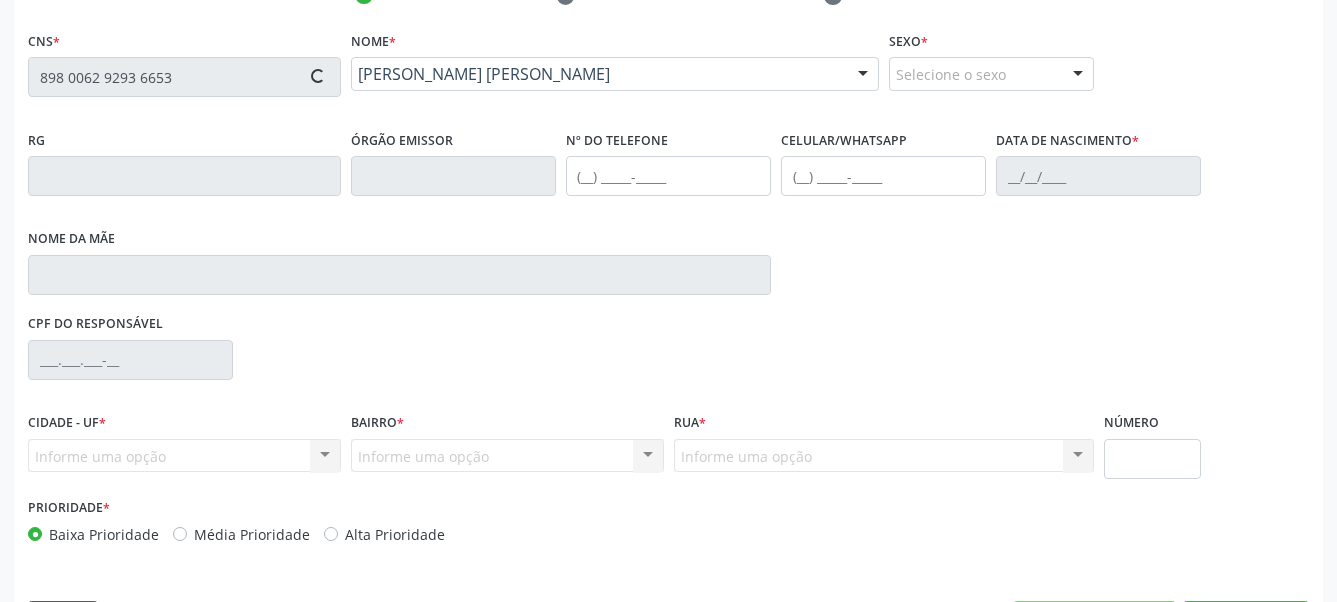 type on "345" 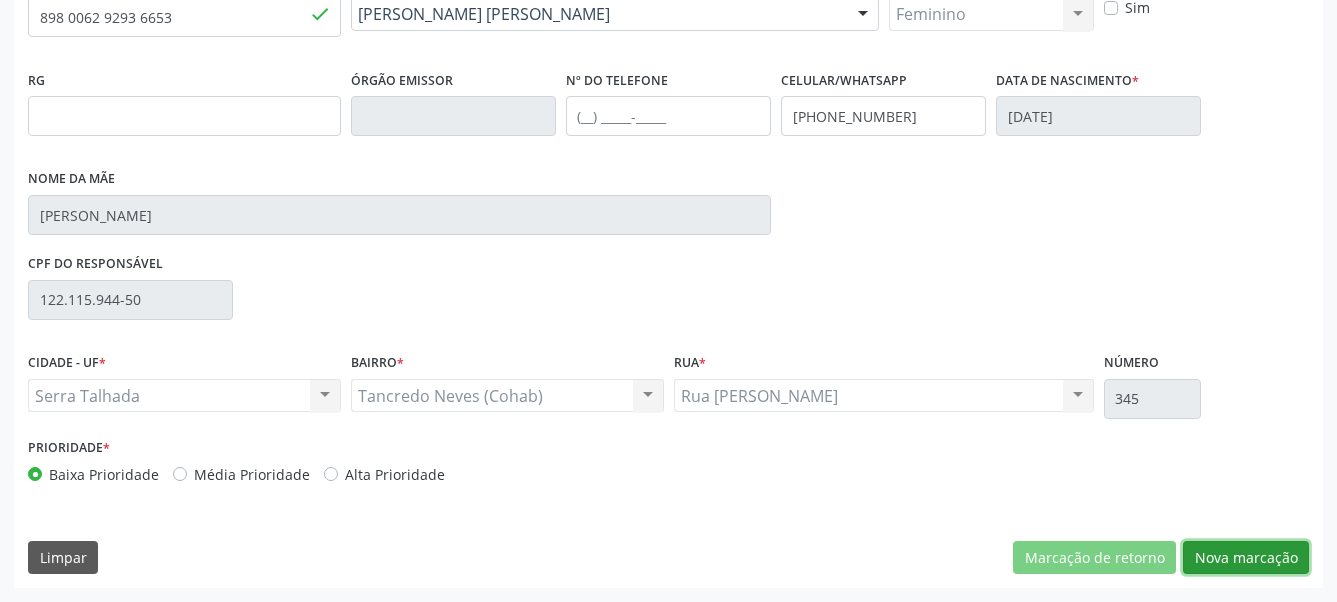 click on "Nova marcação" at bounding box center (1246, 558) 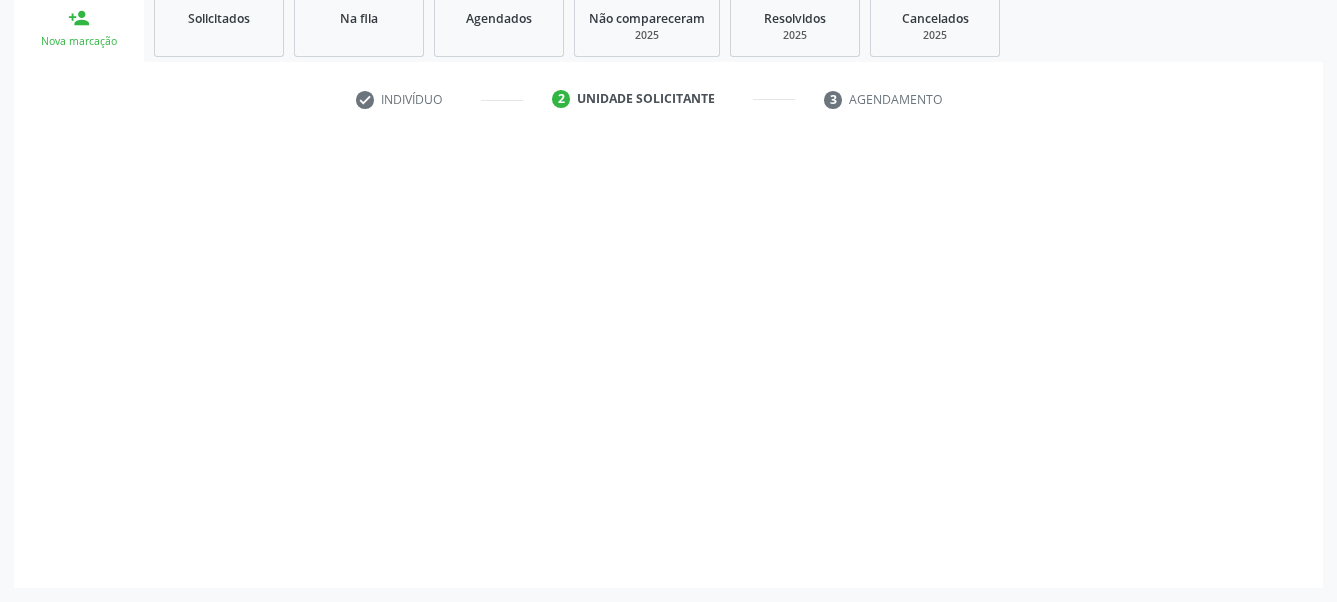 scroll, scrollTop: 320, scrollLeft: 0, axis: vertical 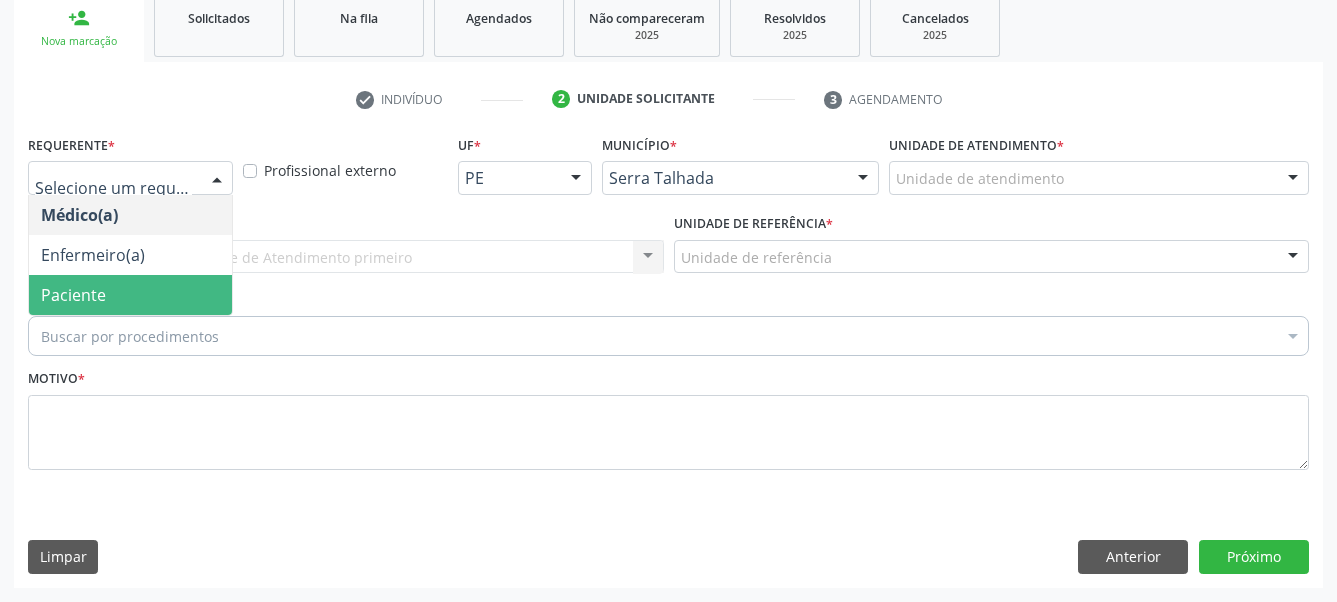 click on "Paciente" at bounding box center (130, 295) 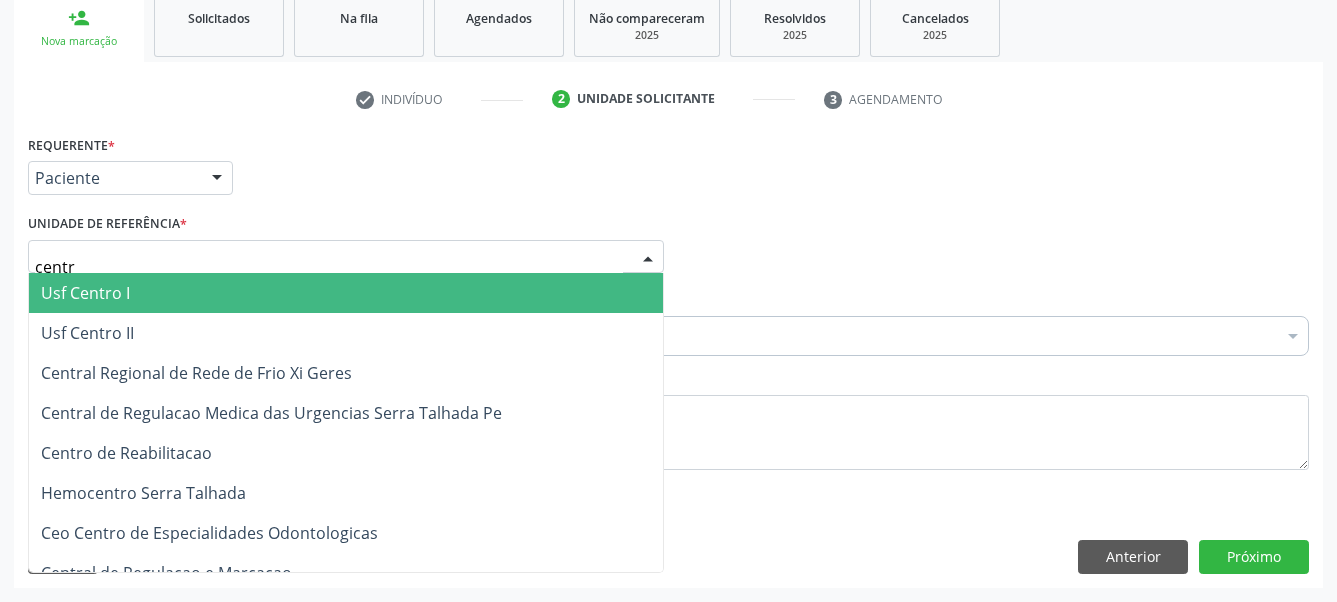type on "centro" 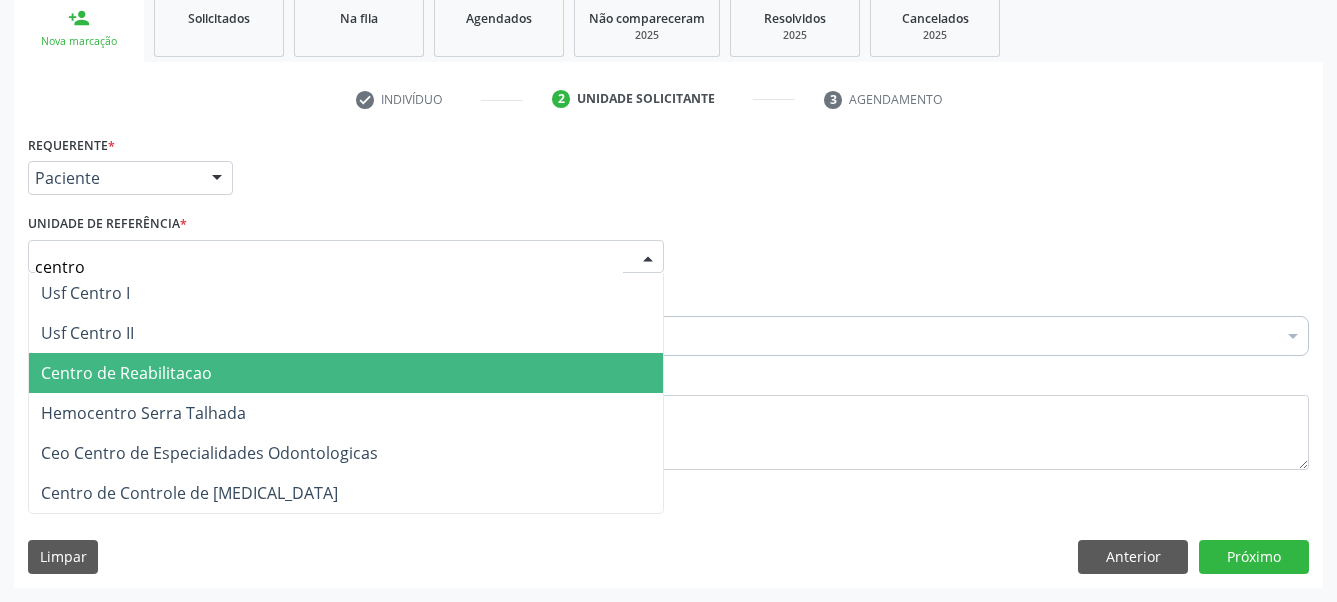 click on "Centro de Reabilitacao" at bounding box center (346, 373) 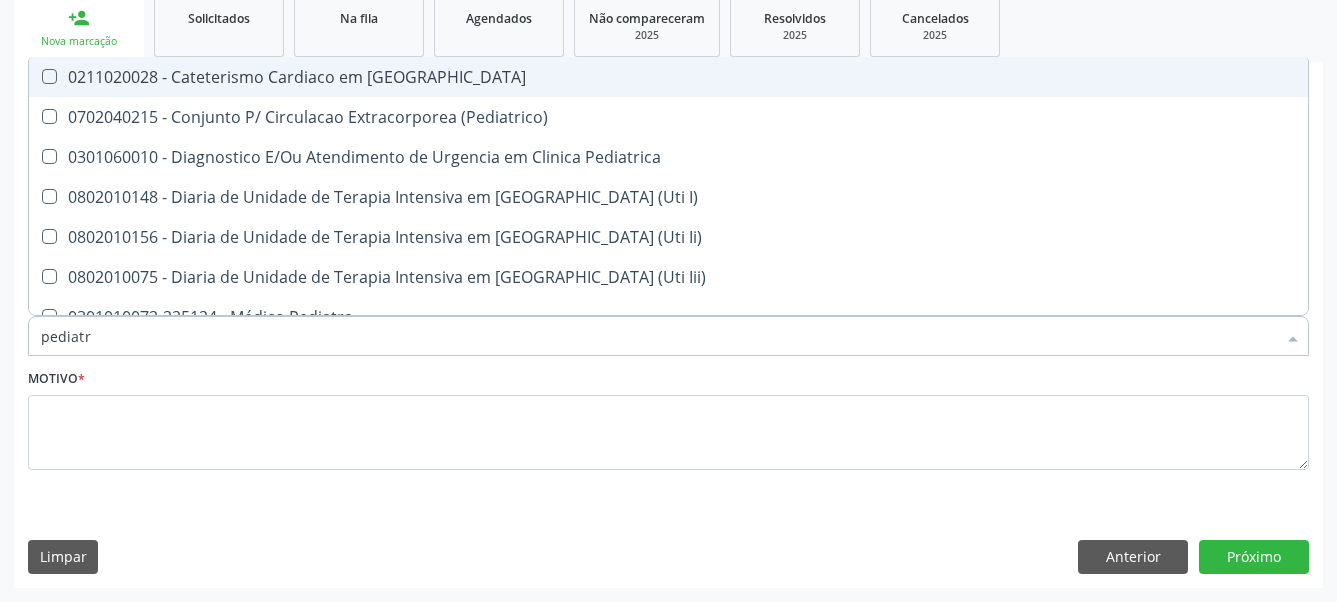 type on "pediatra" 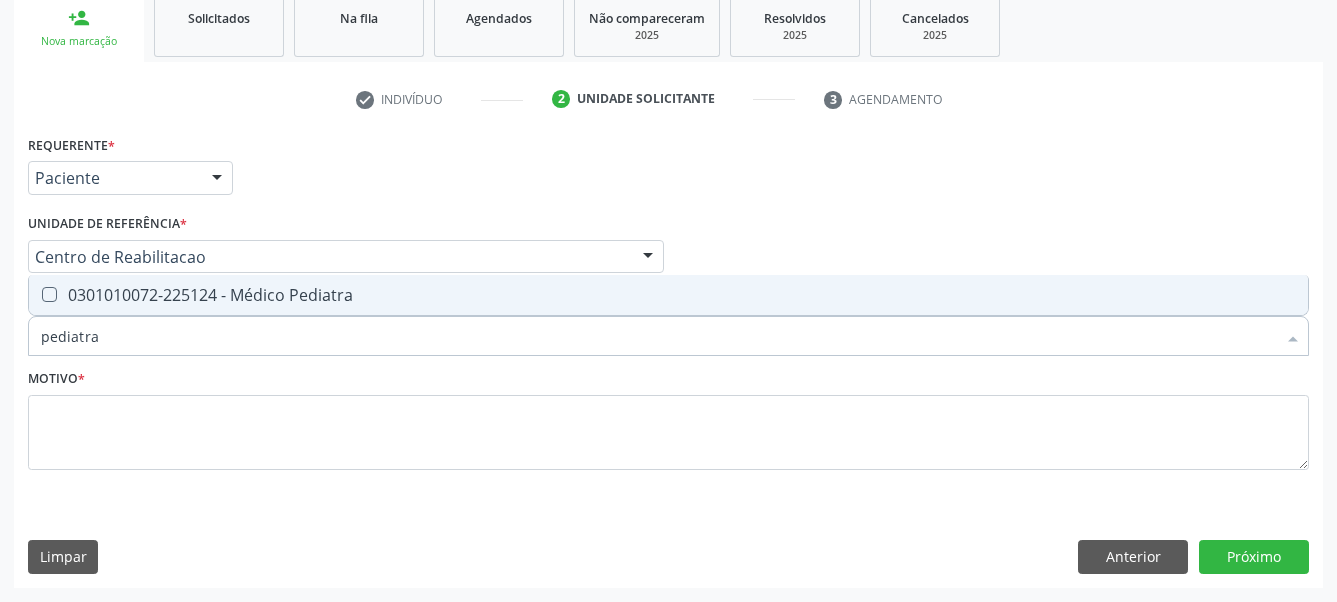 click at bounding box center (49, 294) 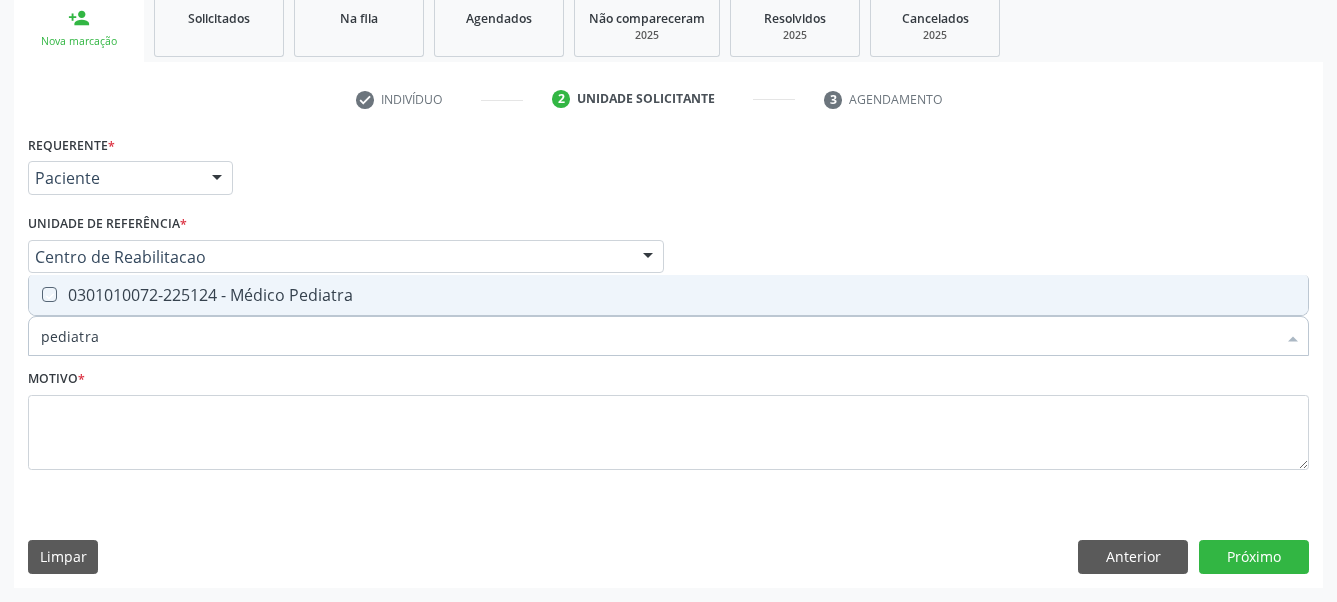 click at bounding box center (35, 294) 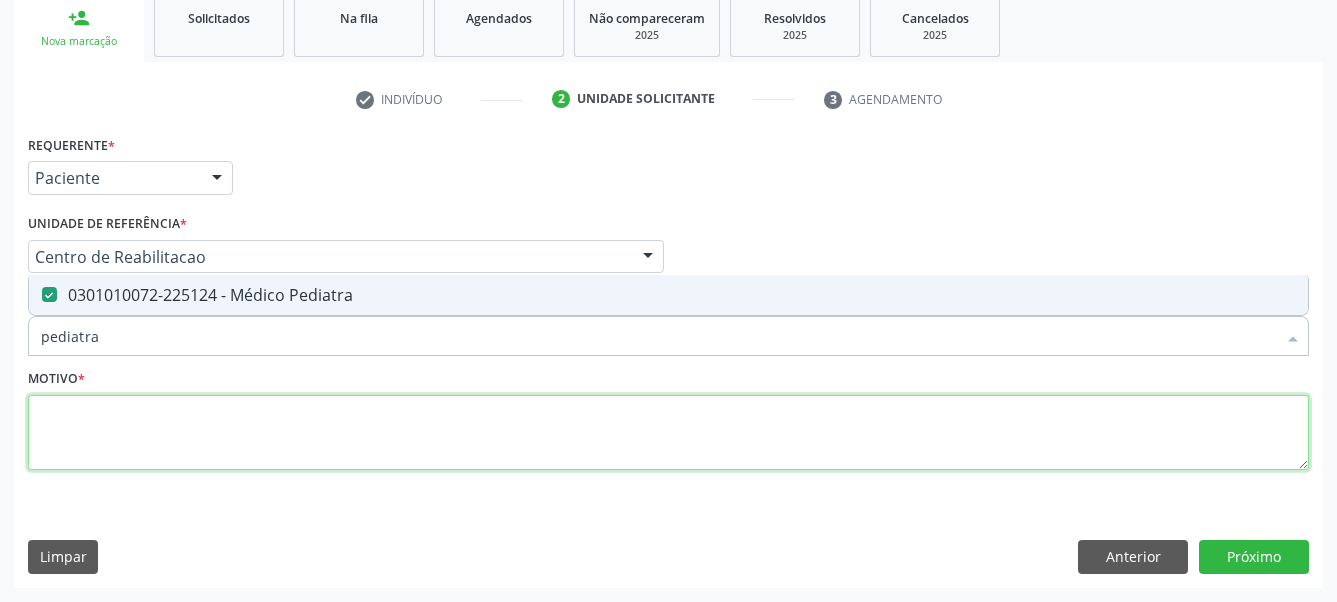 click at bounding box center [668, 433] 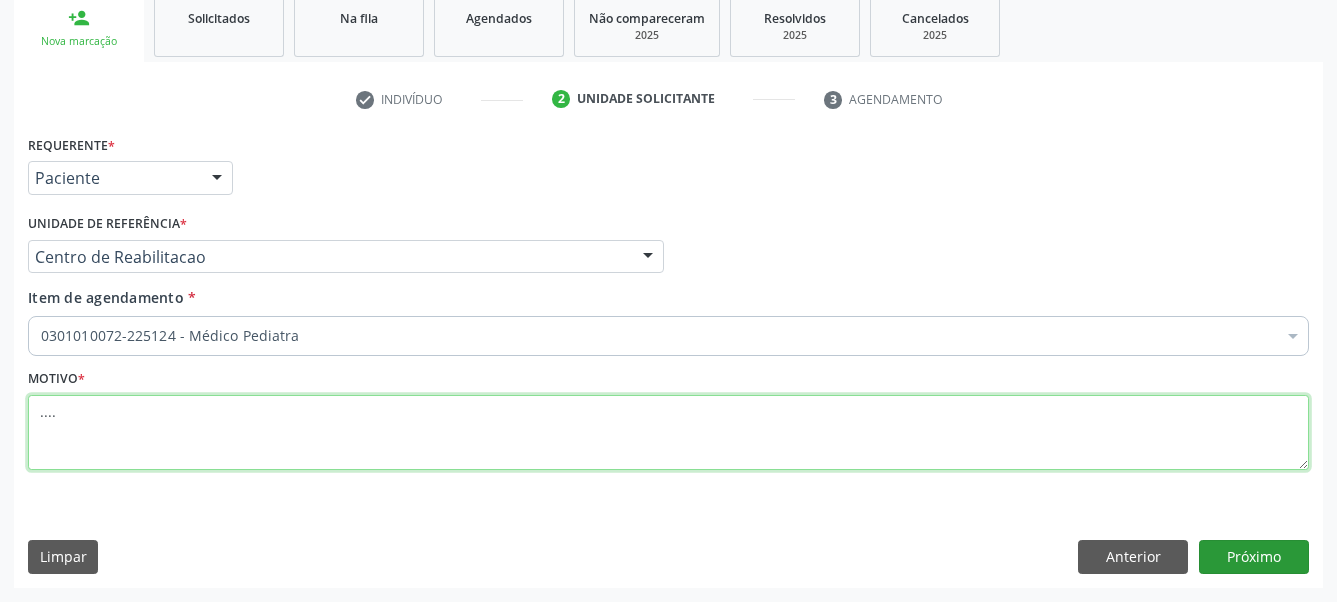 type on "...." 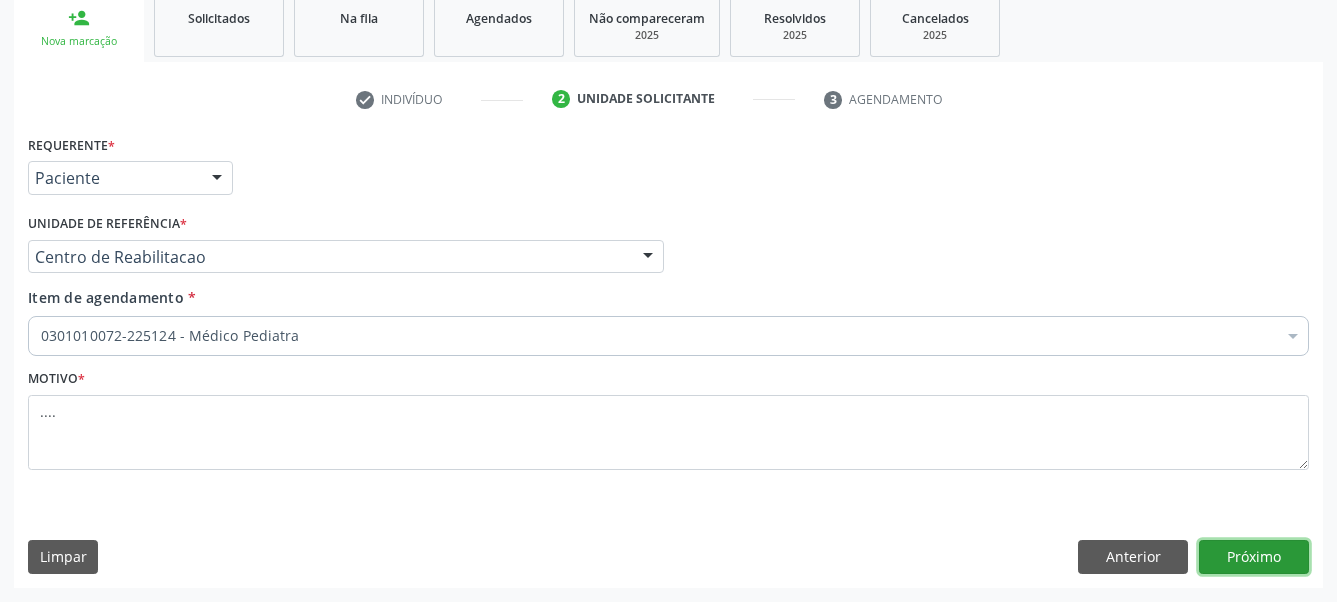 click on "Próximo" at bounding box center [1254, 557] 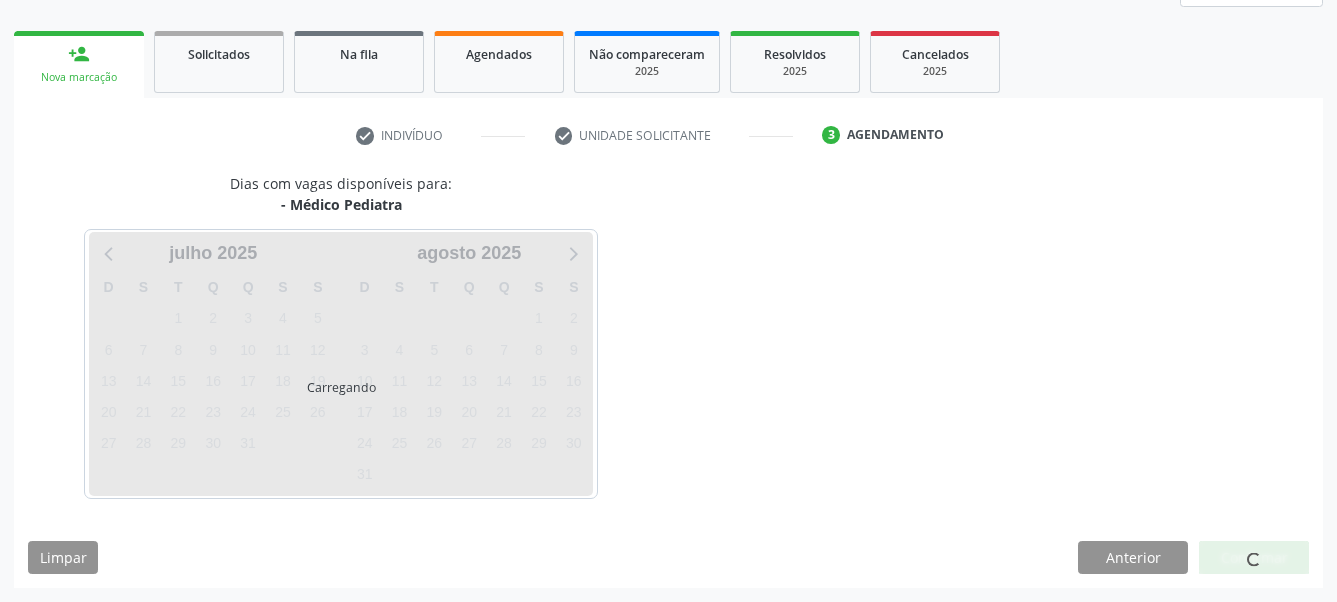 scroll, scrollTop: 268, scrollLeft: 0, axis: vertical 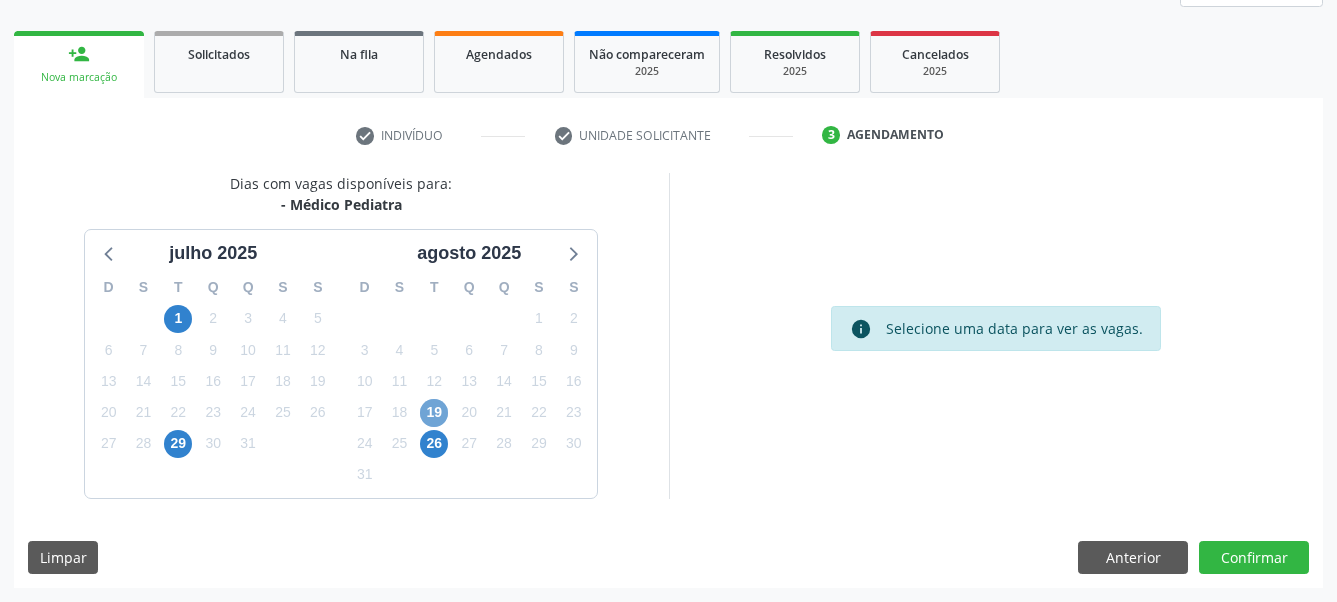 click on "19" at bounding box center [434, 413] 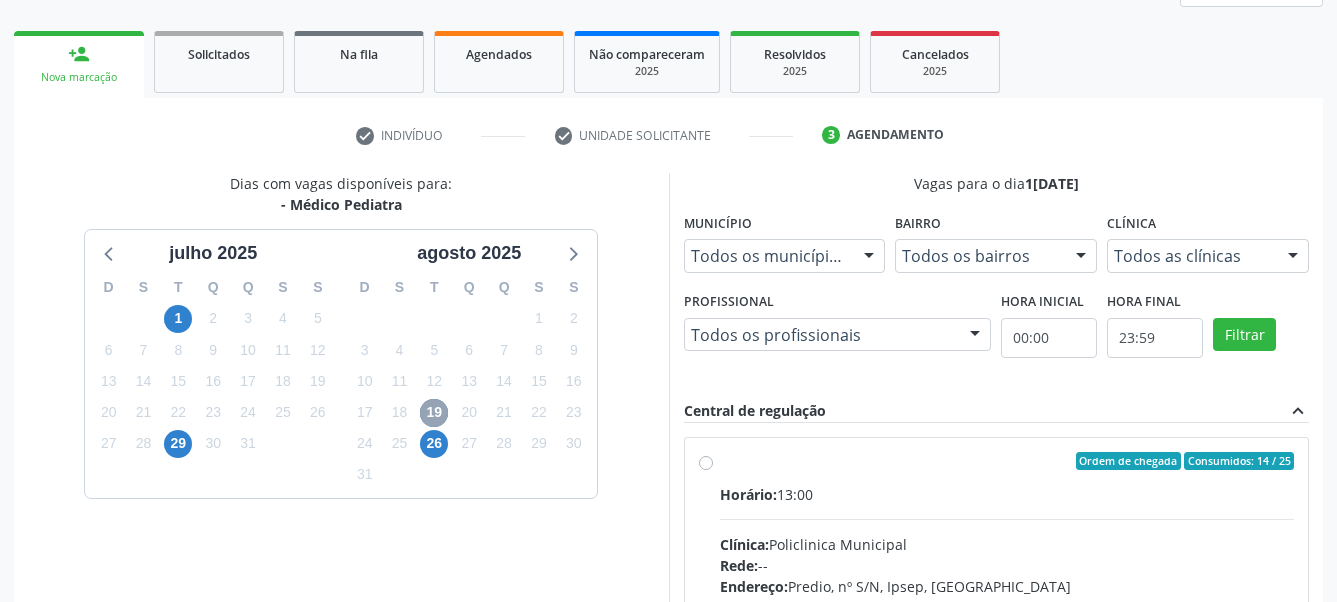 scroll, scrollTop: 370, scrollLeft: 0, axis: vertical 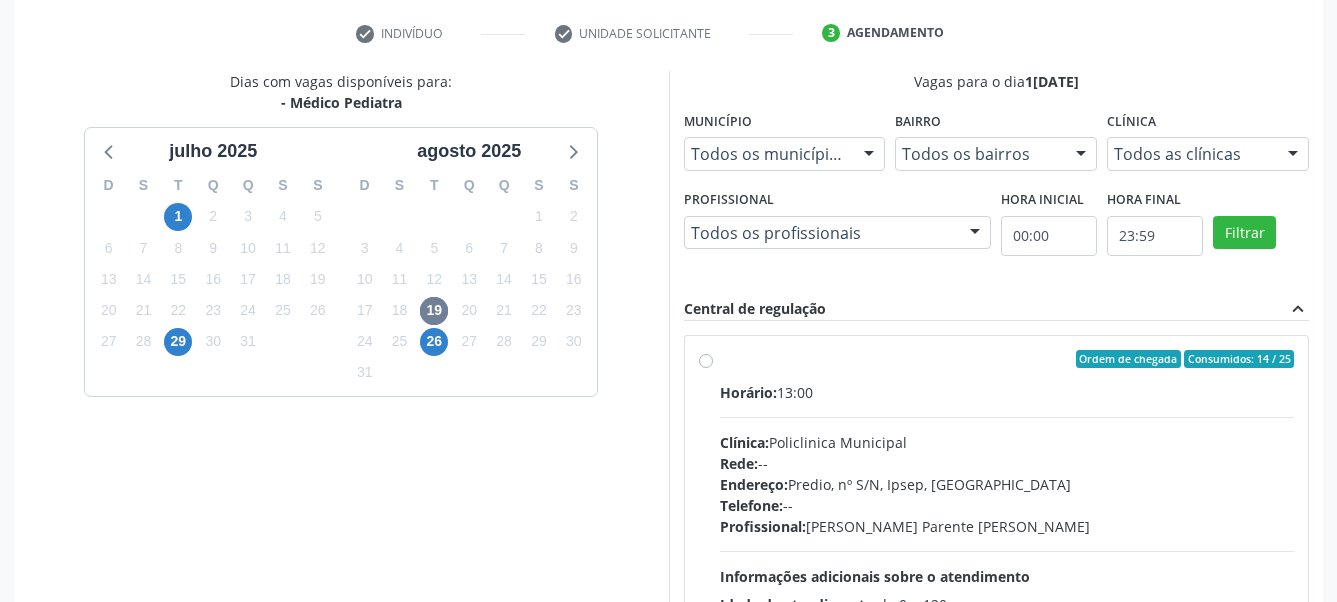 click on "Ordem de chegada
Consumidos: 14 / 25
Horário:   13:00
Clínica:  Policlinica Municipal
Rede:
--
Endereço:   Predio, nº S/N, Ipsep, [GEOGRAPHIC_DATA] - PE
Telefone:   --
Profissional:
[PERSON_NAME] Parente [PERSON_NAME]
Informações adicionais sobre o atendimento
Idade de atendimento:
de 0 a 120 anos
Gênero(s) atendido(s):
Masculino e Feminino
Informações adicionais:
--" at bounding box center (997, 503) 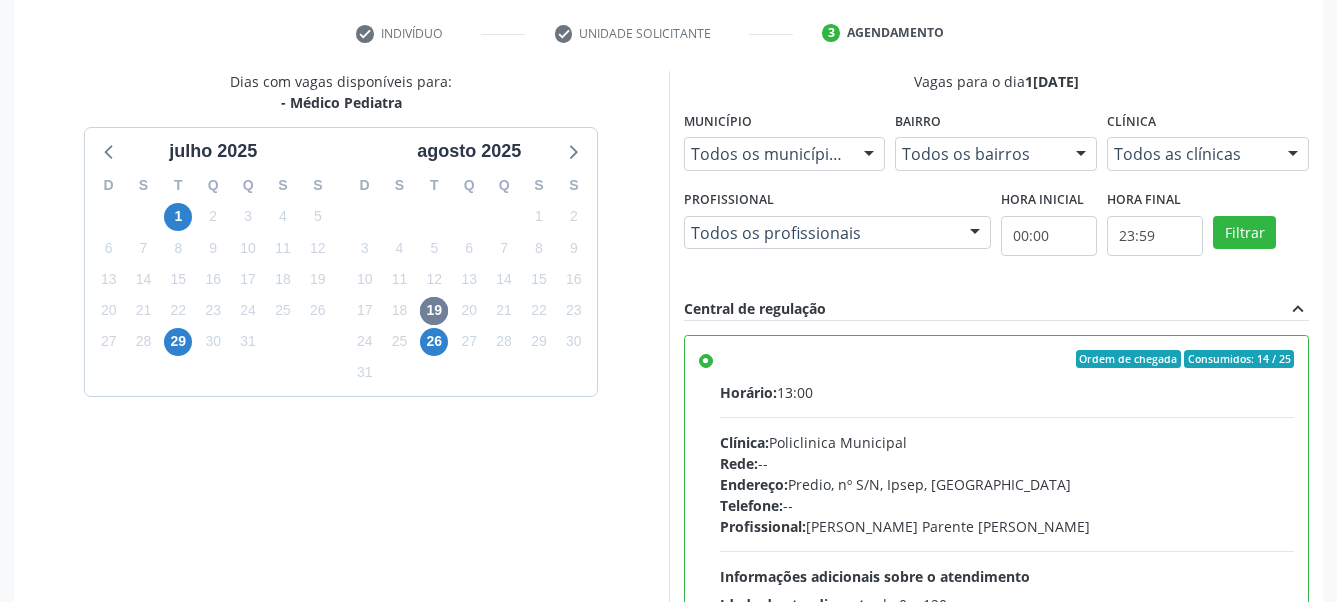 scroll, scrollTop: 99, scrollLeft: 0, axis: vertical 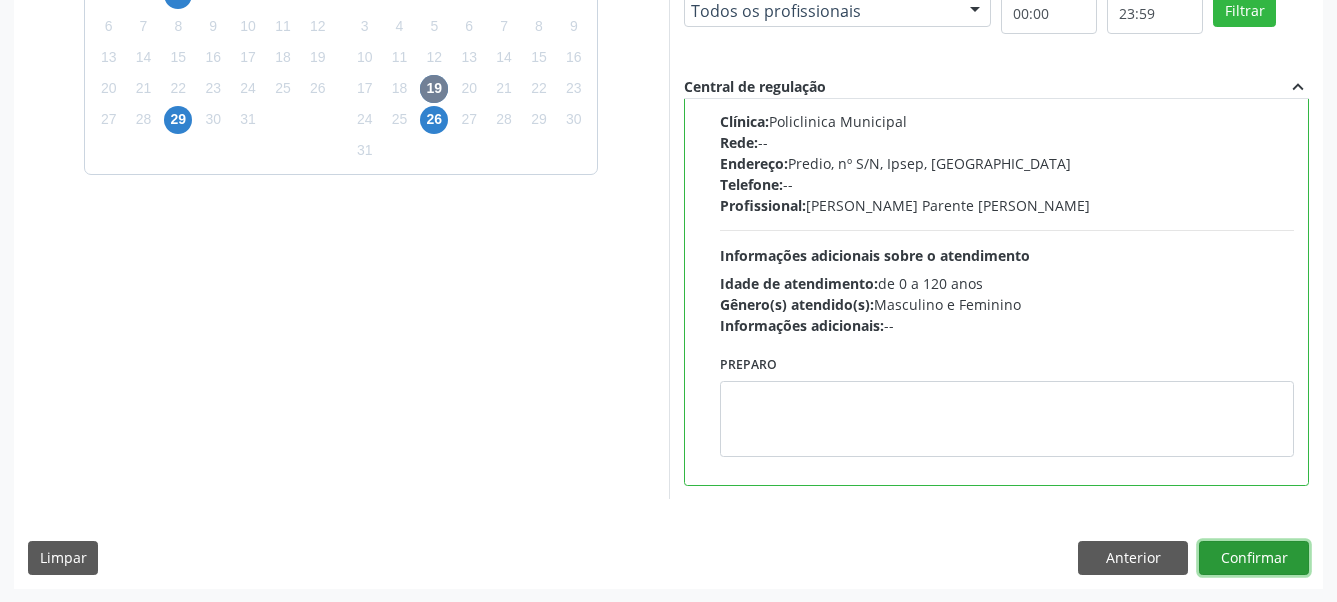 click on "Confirmar" at bounding box center [1254, 558] 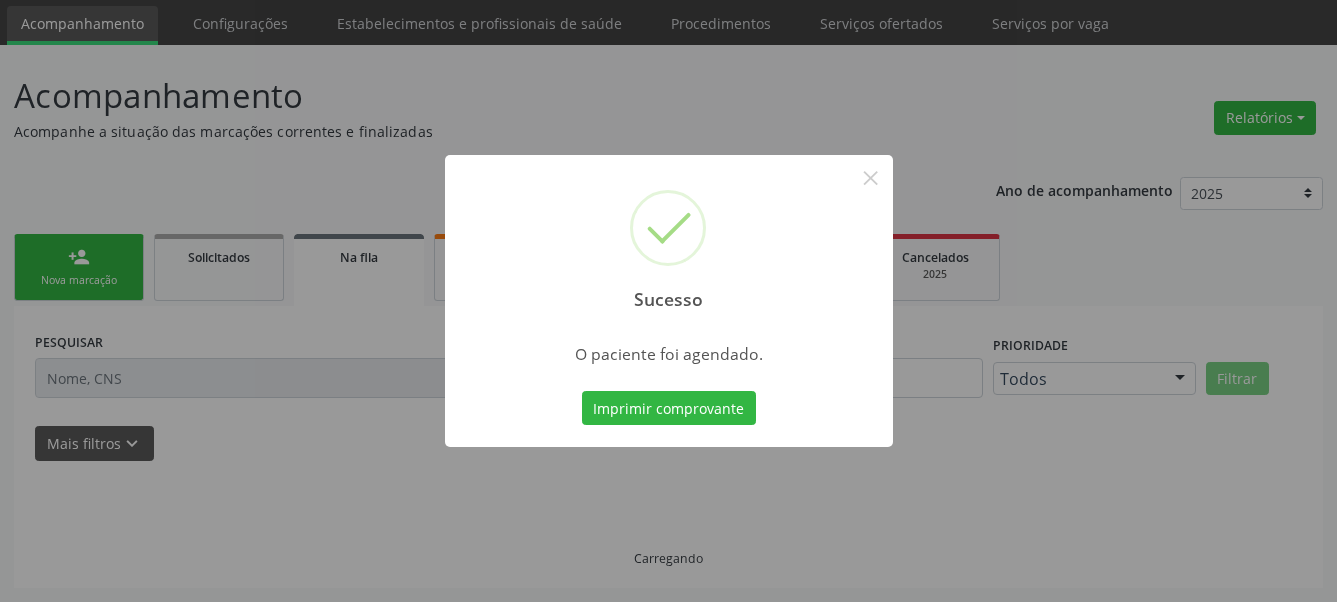 scroll, scrollTop: 64, scrollLeft: 0, axis: vertical 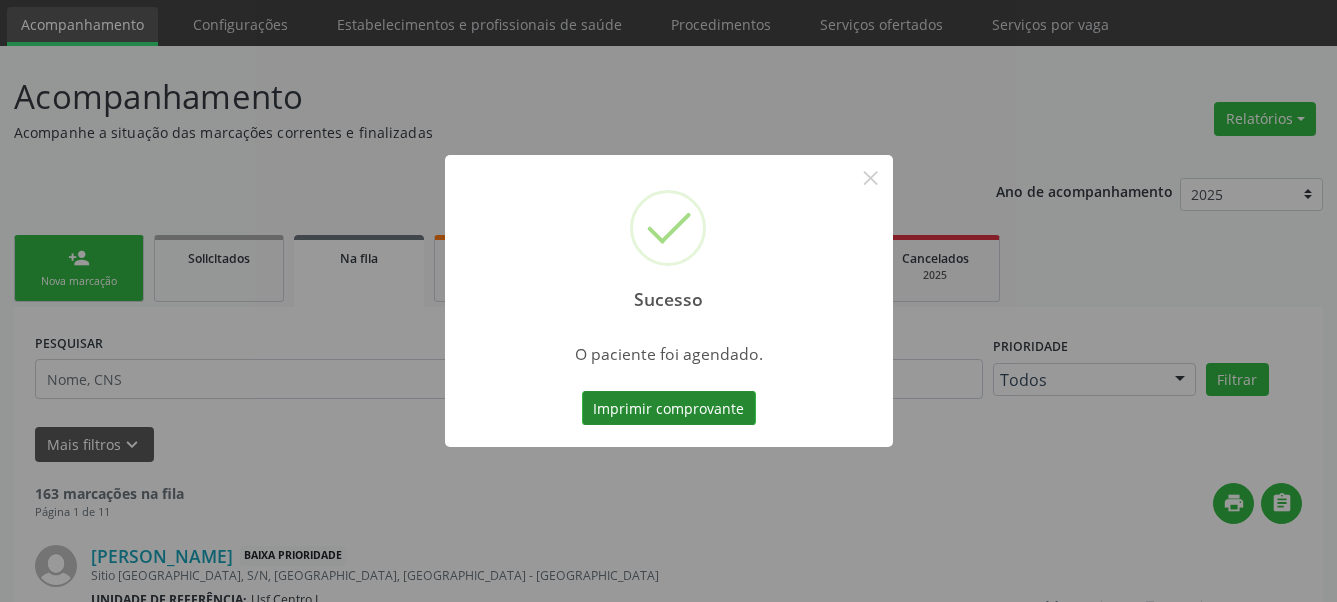 click on "Imprimir comprovante" at bounding box center (669, 408) 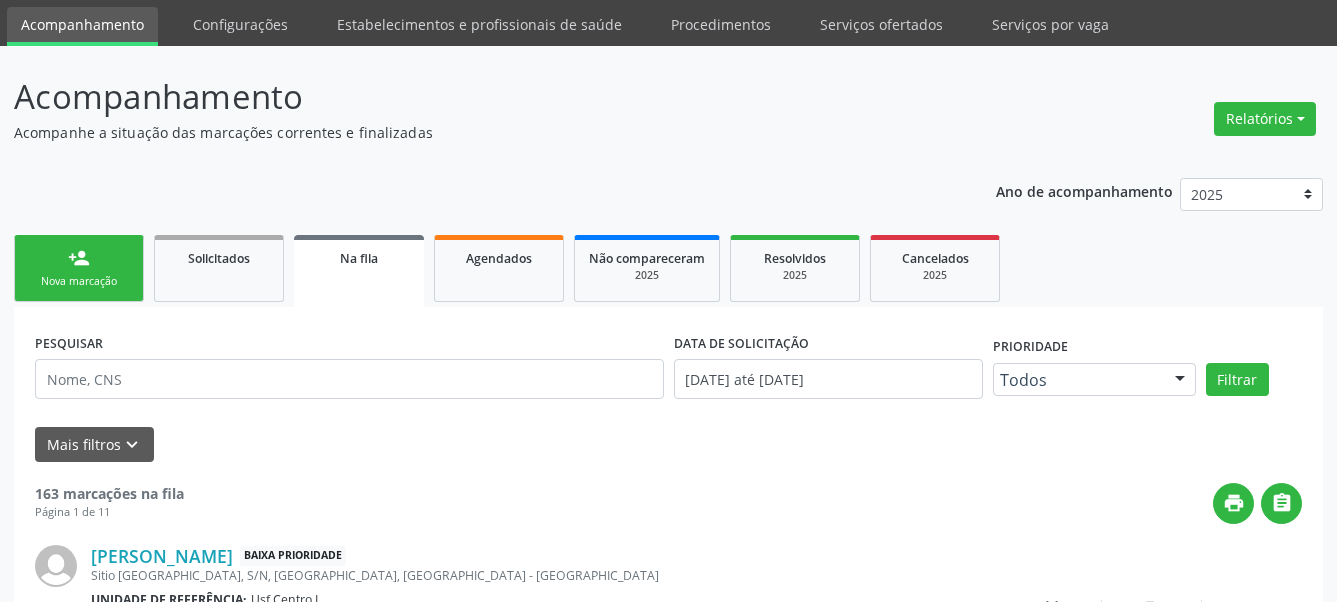 scroll, scrollTop: 63, scrollLeft: 0, axis: vertical 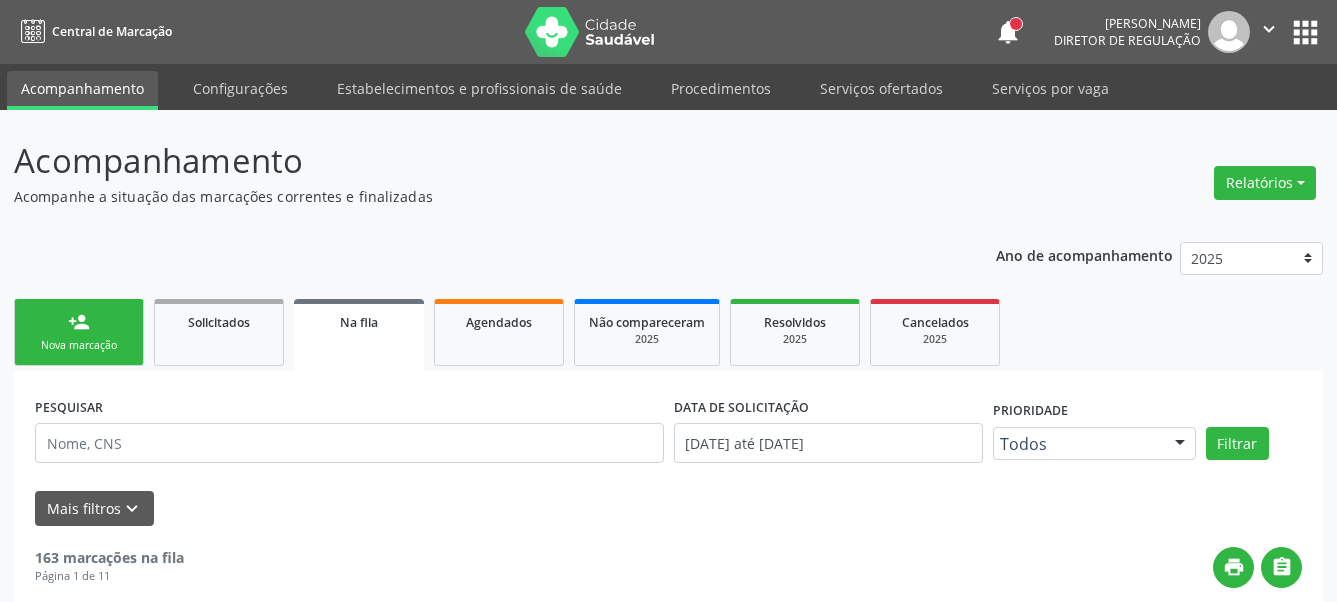 click on "apps" at bounding box center [1305, 32] 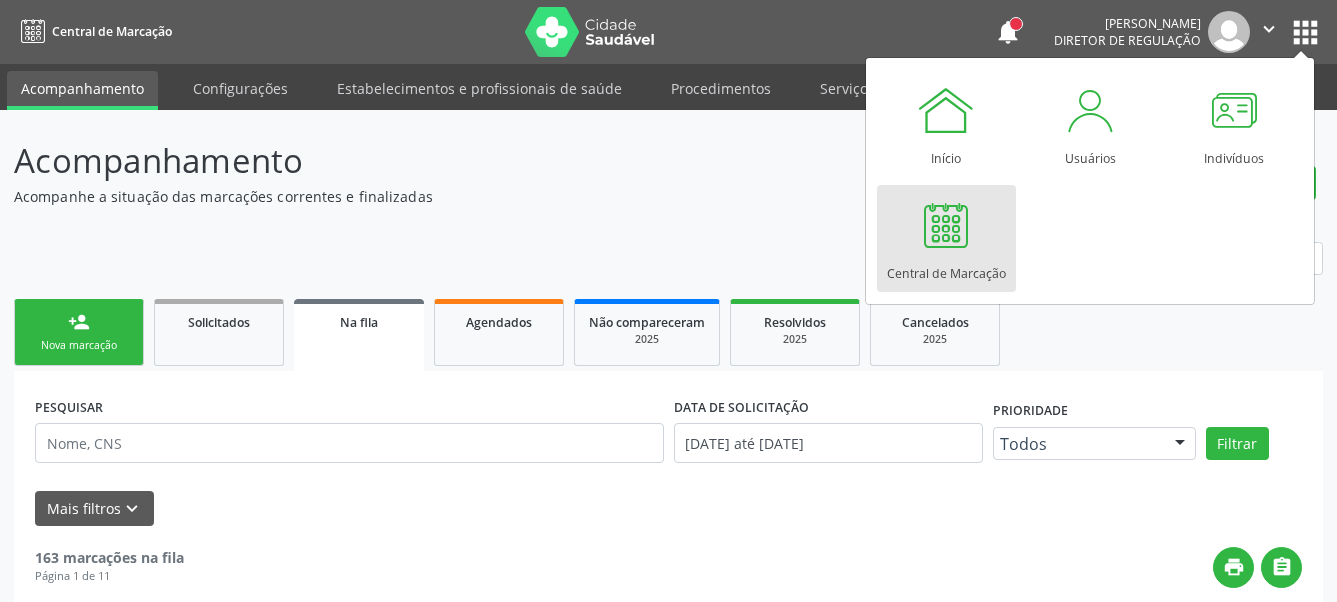 click at bounding box center (946, 225) 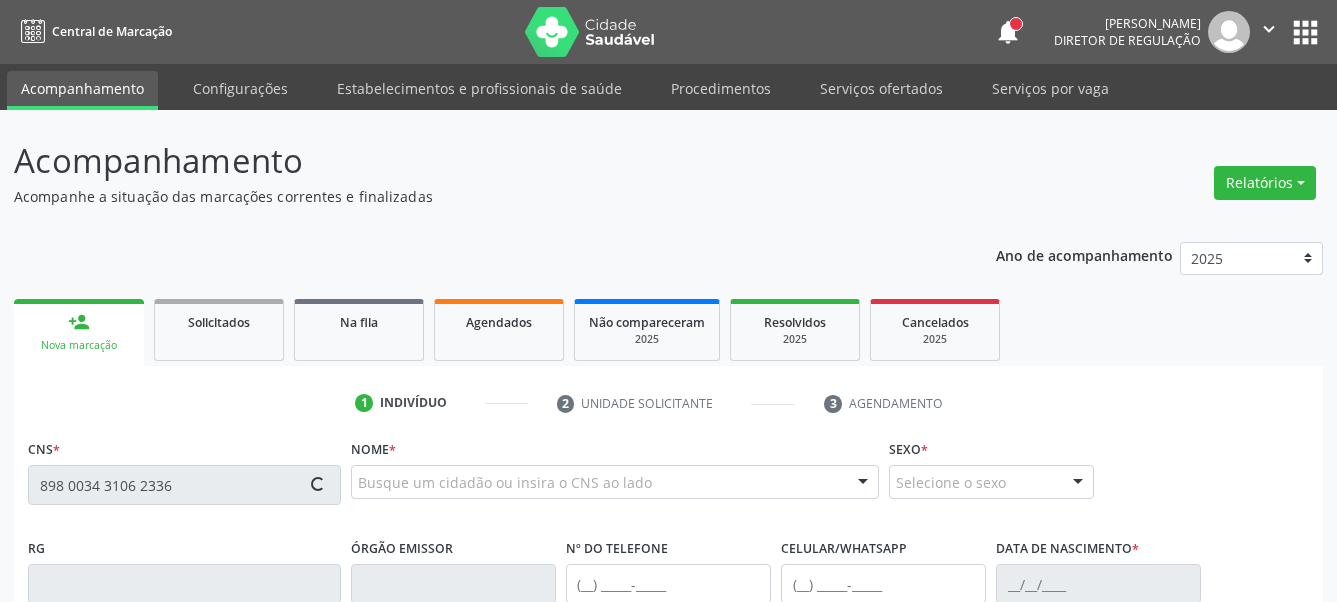 scroll, scrollTop: 204, scrollLeft: 0, axis: vertical 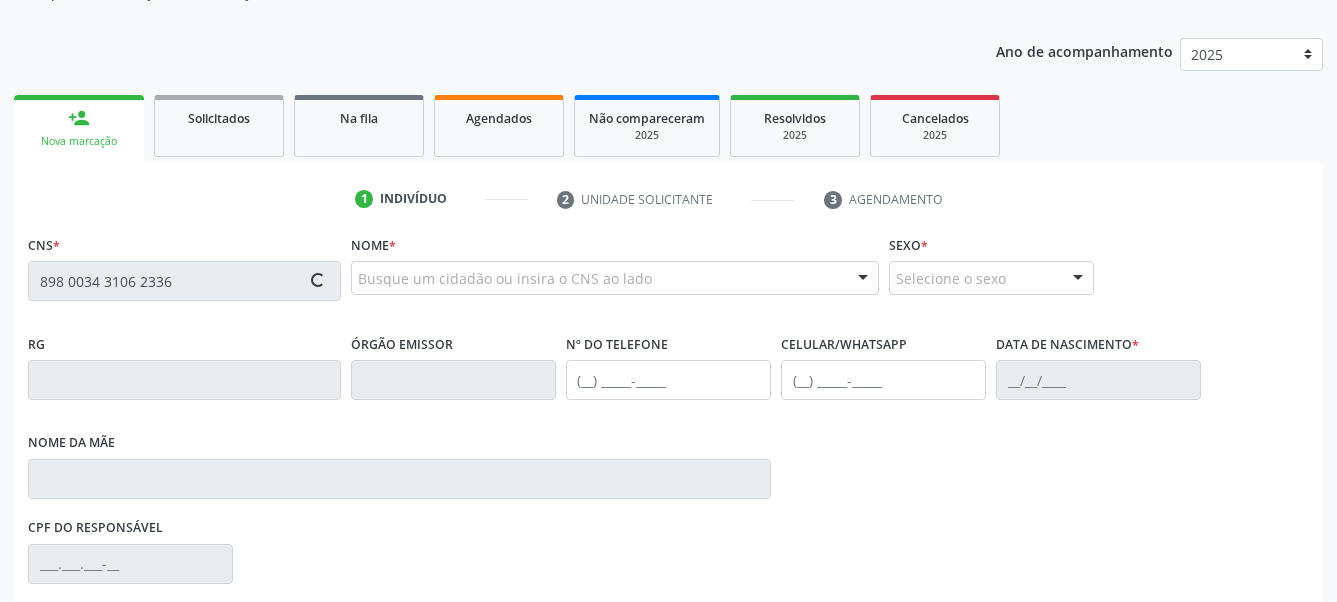 type on "898 0034 3106 2336" 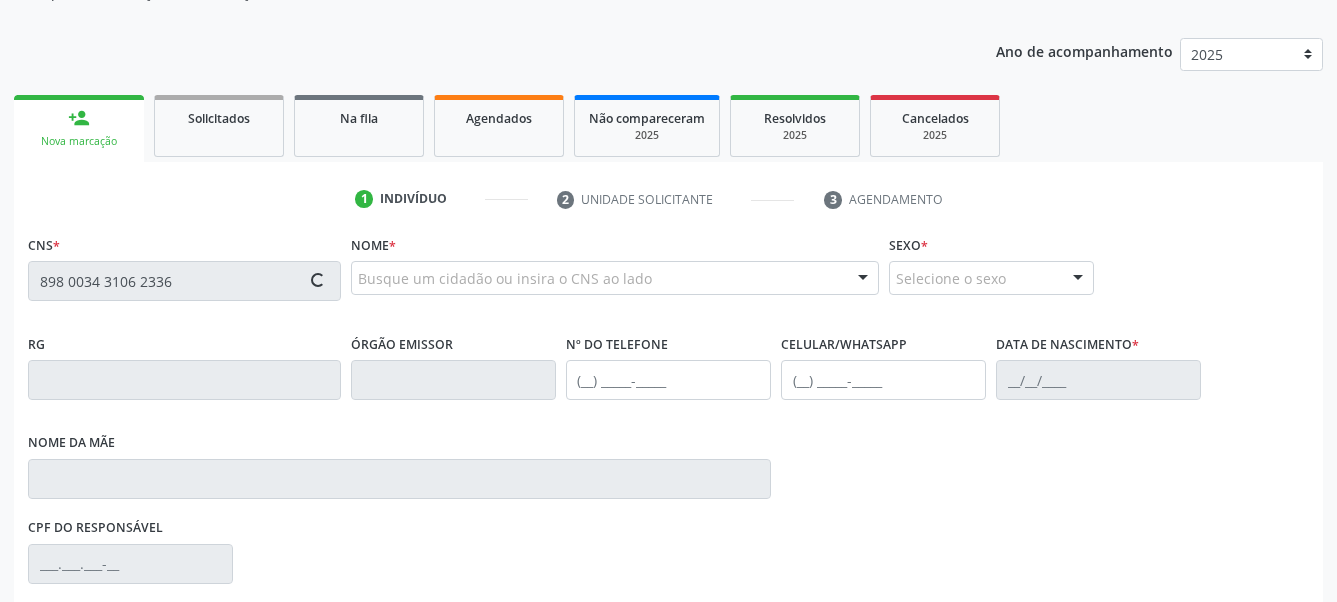 type 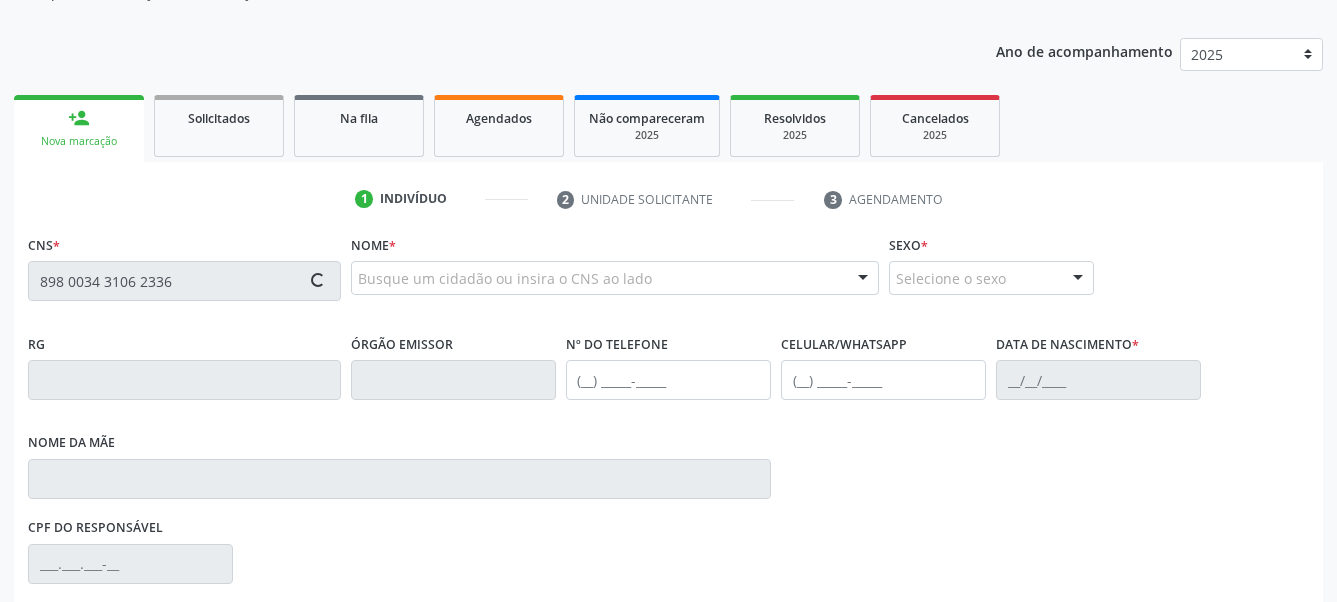 type 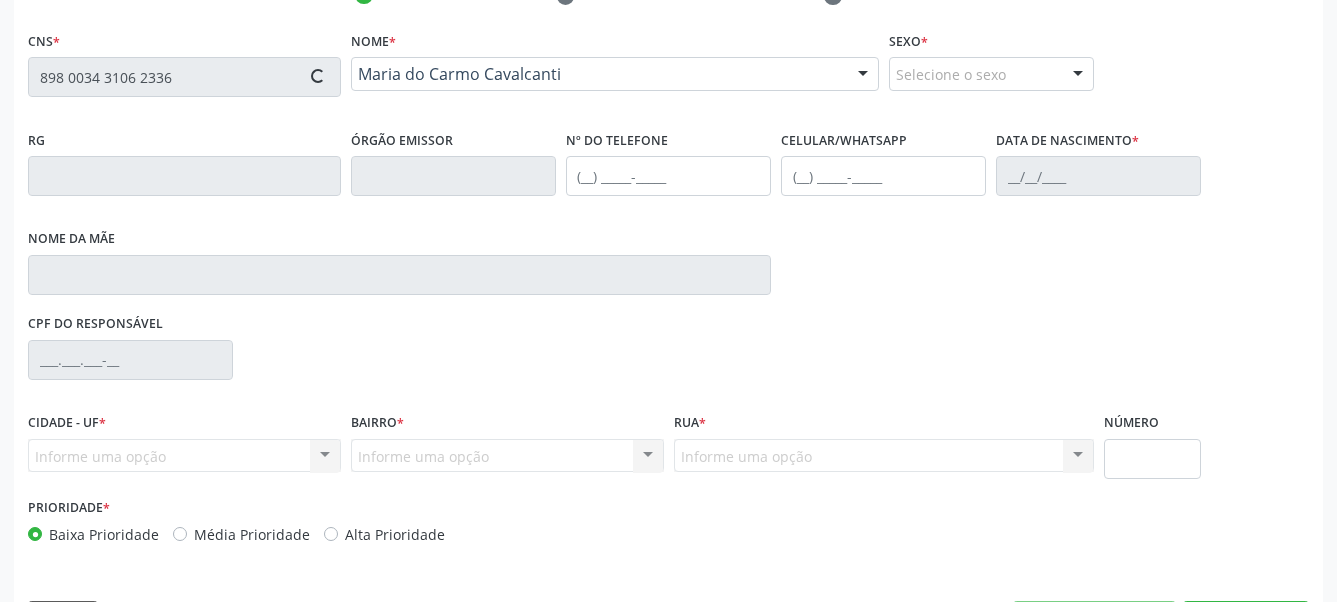 type on "(87) 99999-2156" 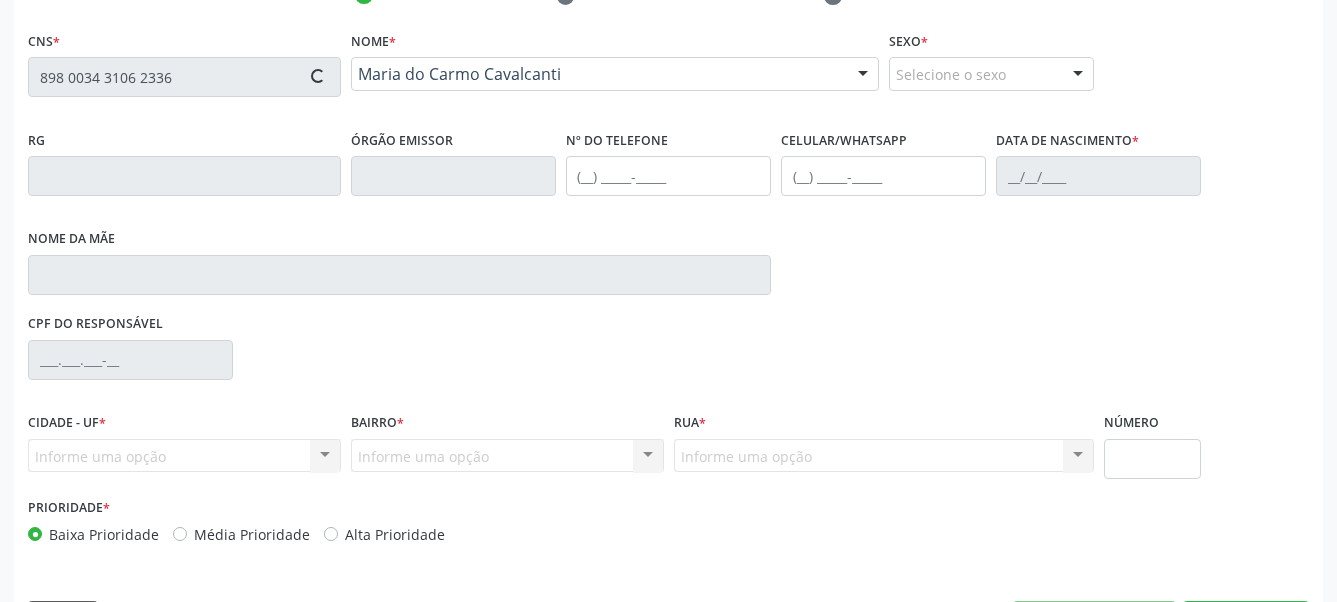 type on "(87) 99999-2156" 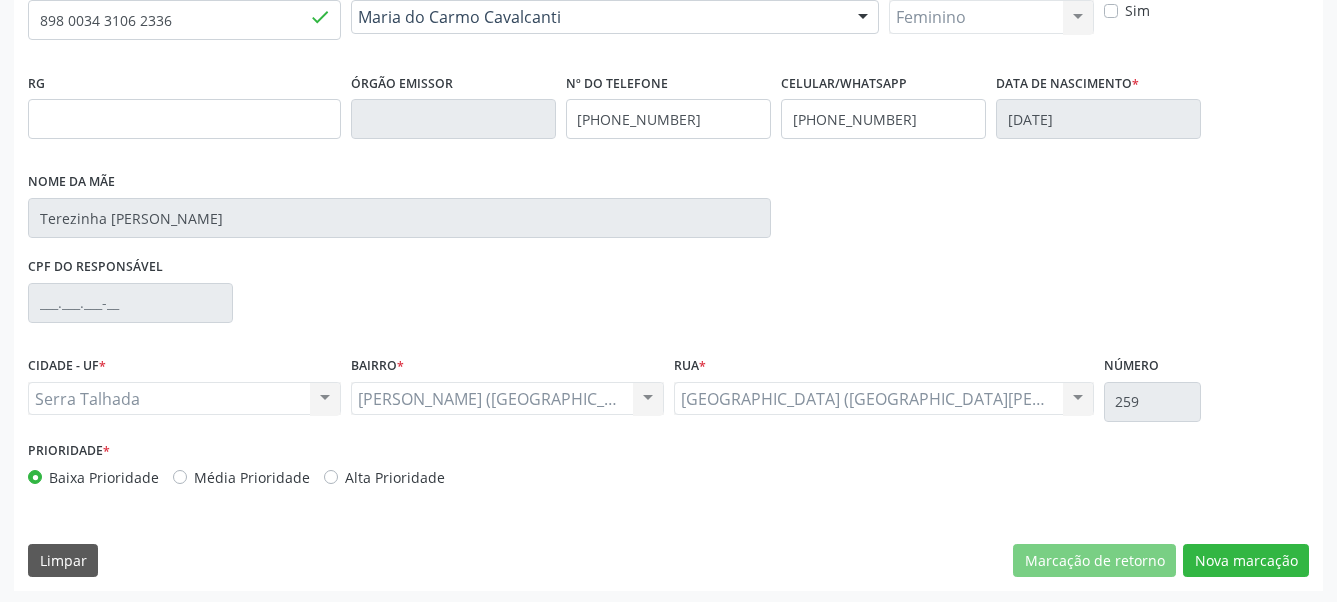 scroll, scrollTop: 468, scrollLeft: 0, axis: vertical 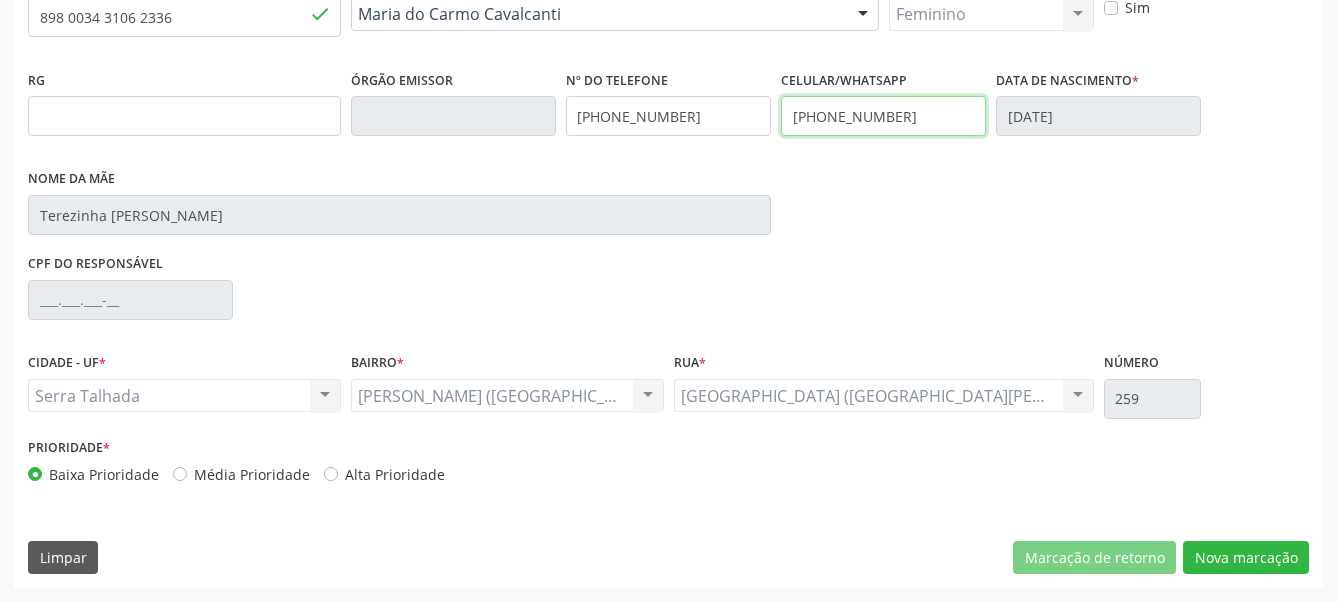 drag, startPoint x: 891, startPoint y: 109, endPoint x: 647, endPoint y: 117, distance: 244.13112 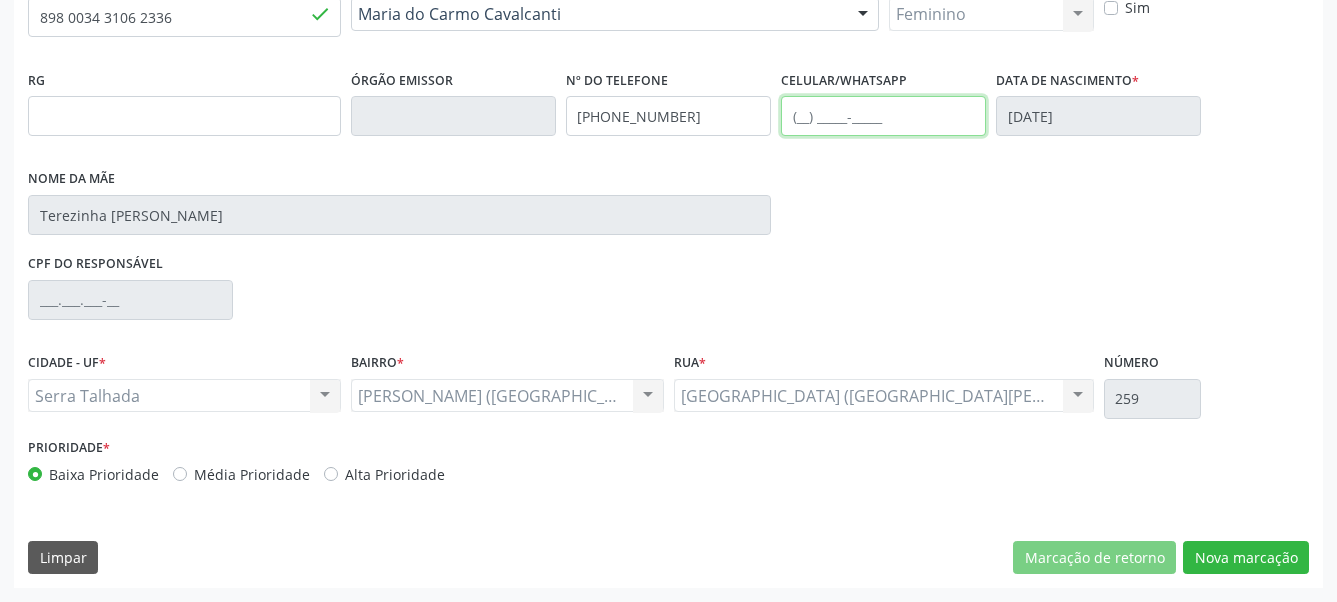 type 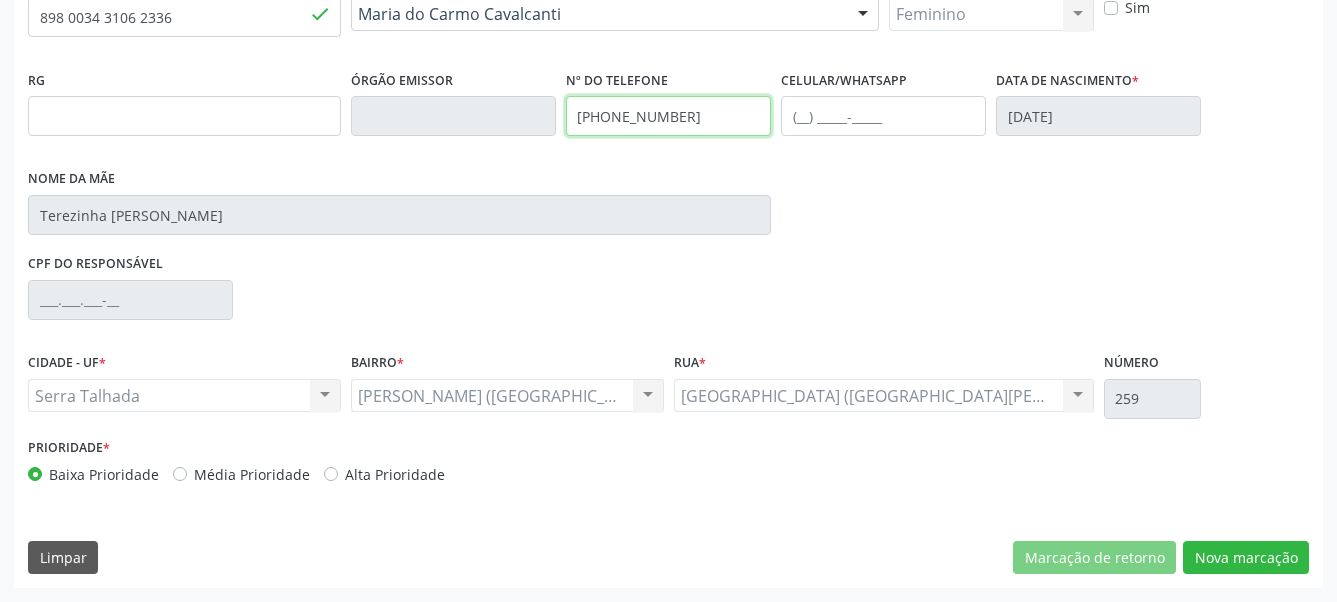 drag, startPoint x: 697, startPoint y: 136, endPoint x: 433, endPoint y: 144, distance: 264.1212 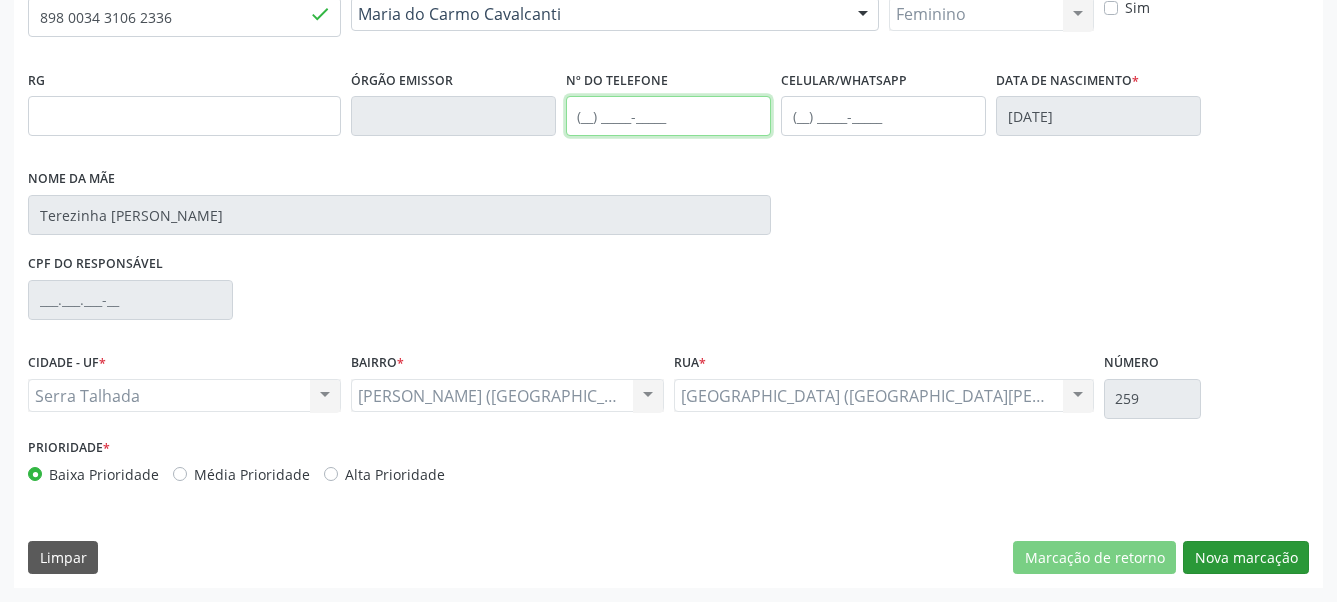 type 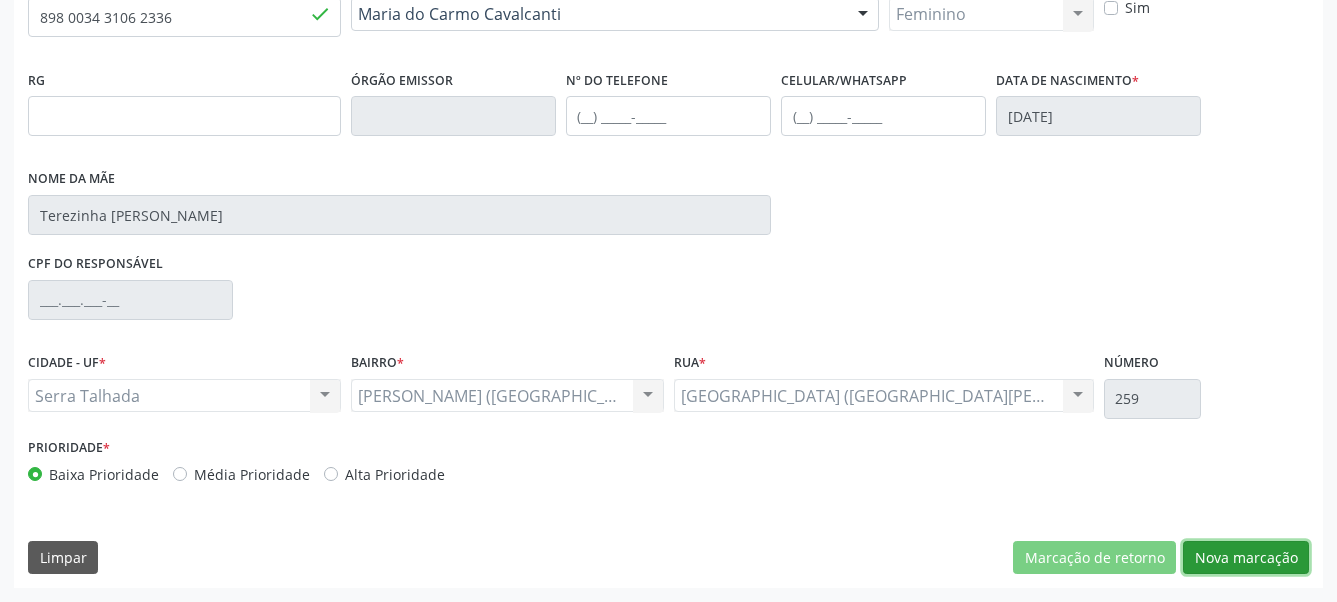 click on "Nova marcação" at bounding box center [1246, 558] 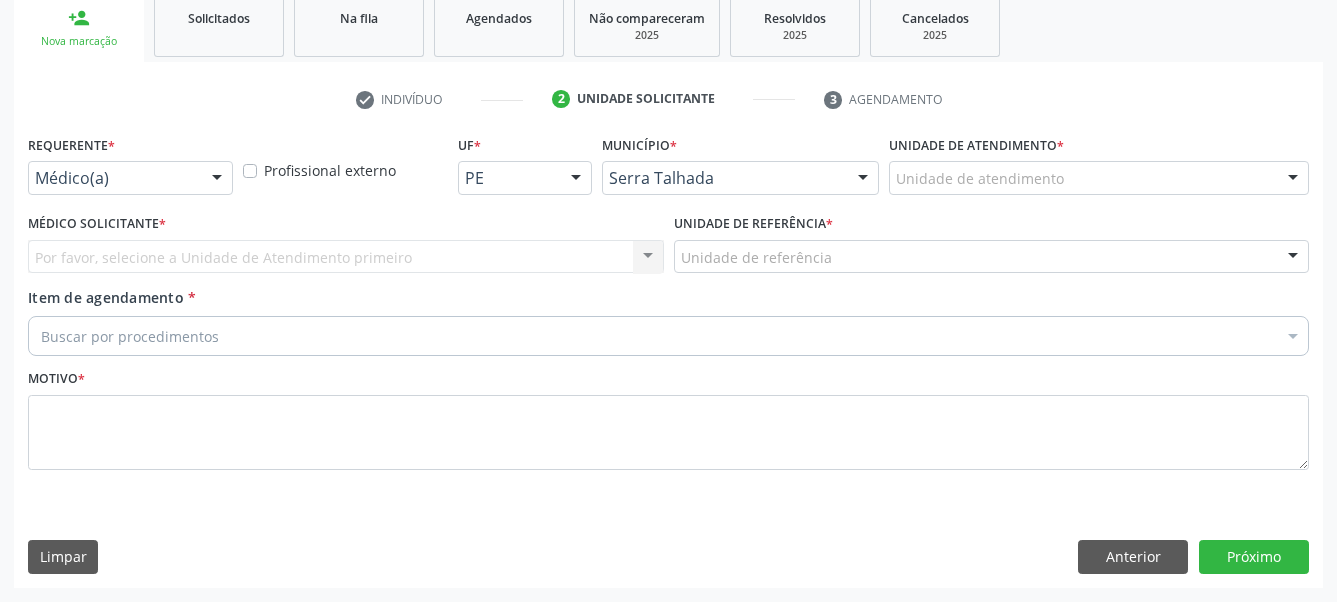 scroll, scrollTop: 320, scrollLeft: 0, axis: vertical 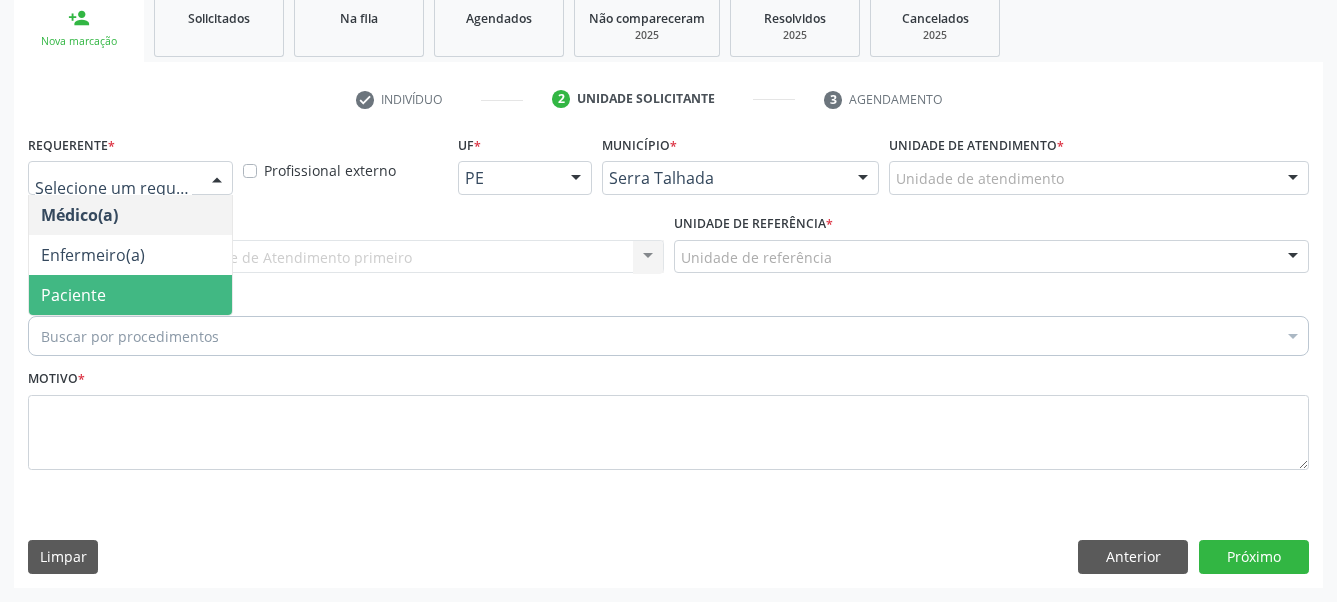 click on "Paciente" at bounding box center (130, 295) 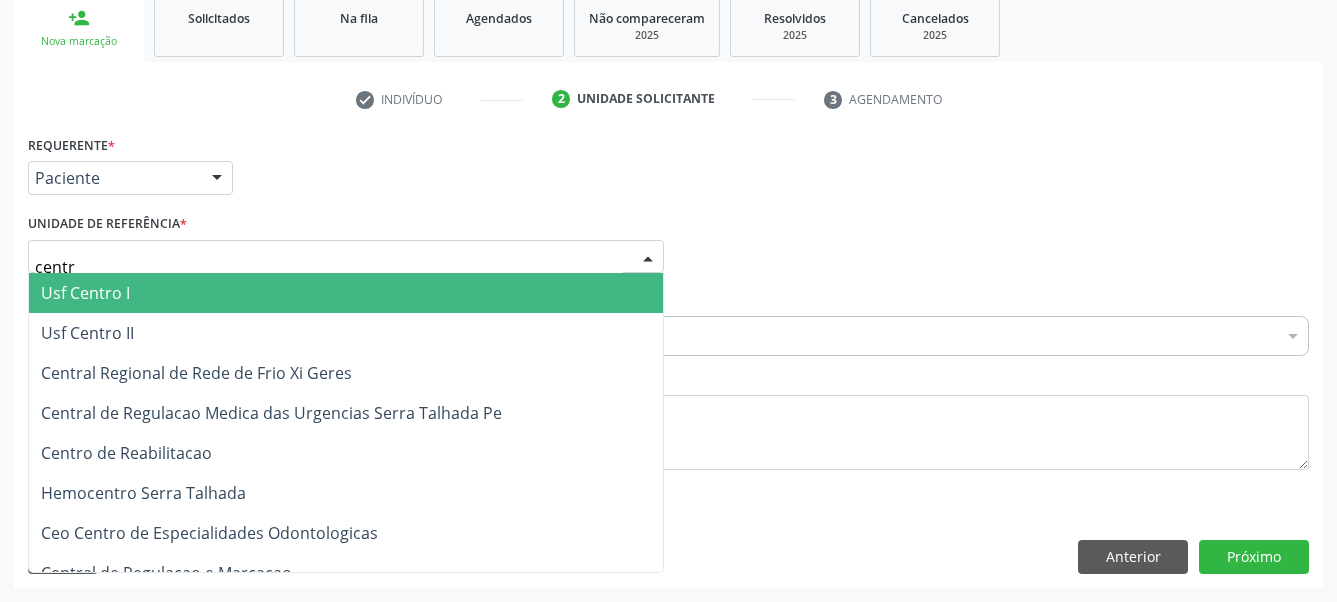 type on "centro" 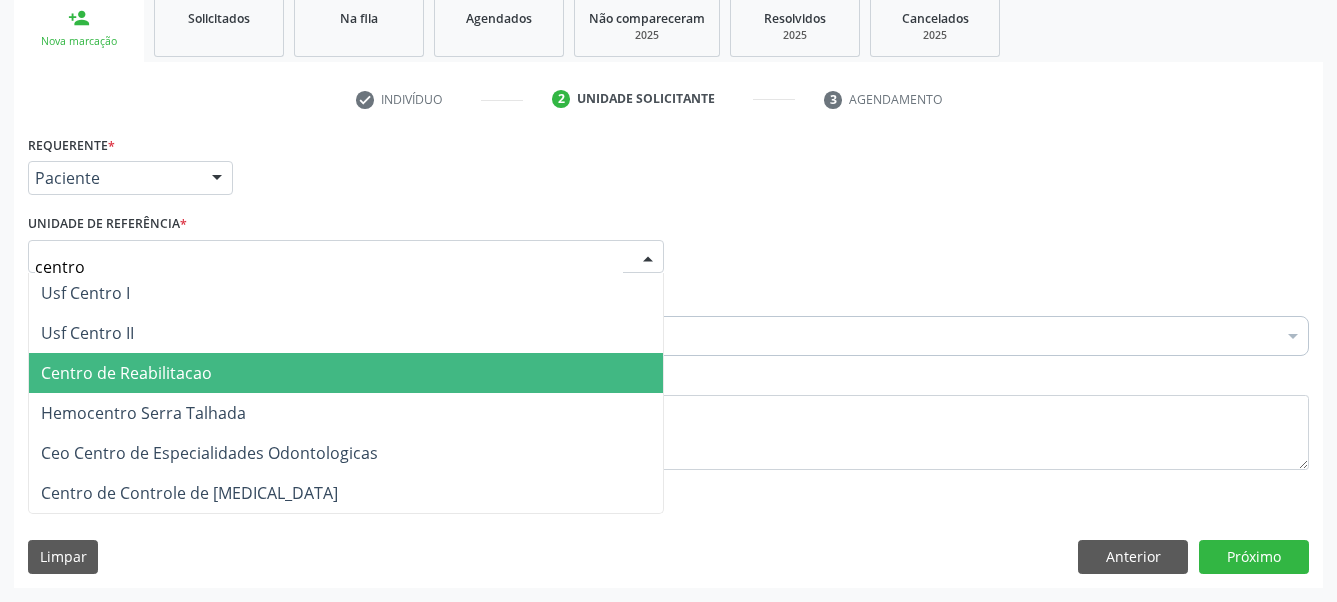click on "Centro de Reabilitacao" at bounding box center [346, 373] 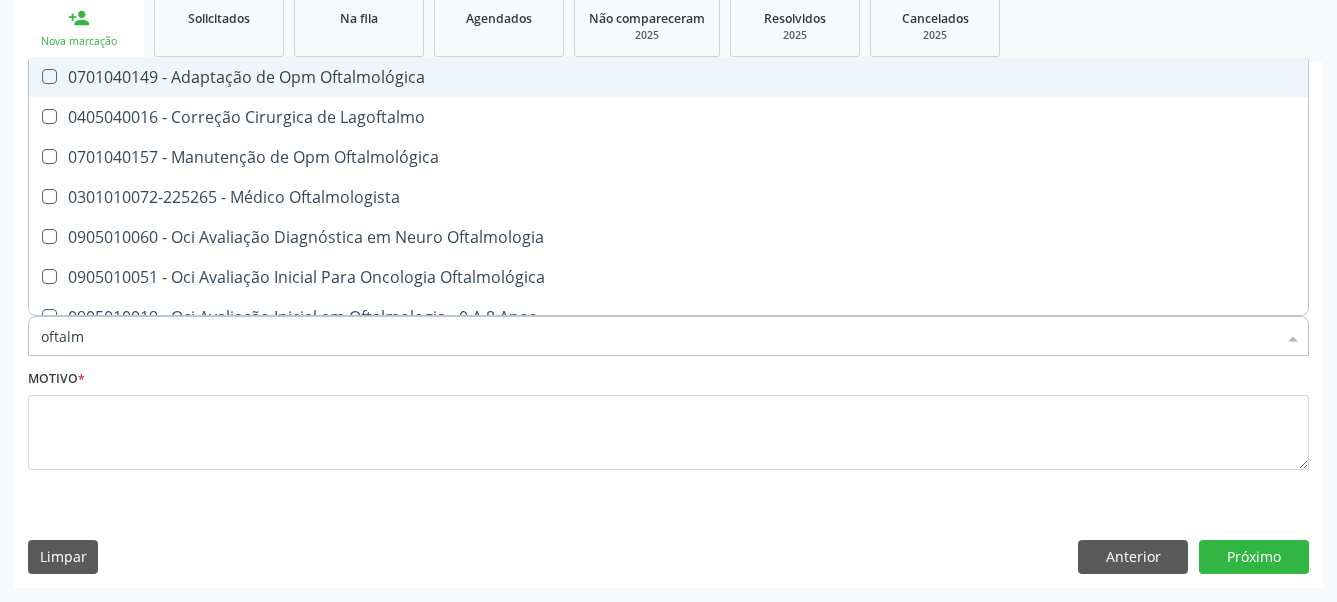 type on "oftalmo" 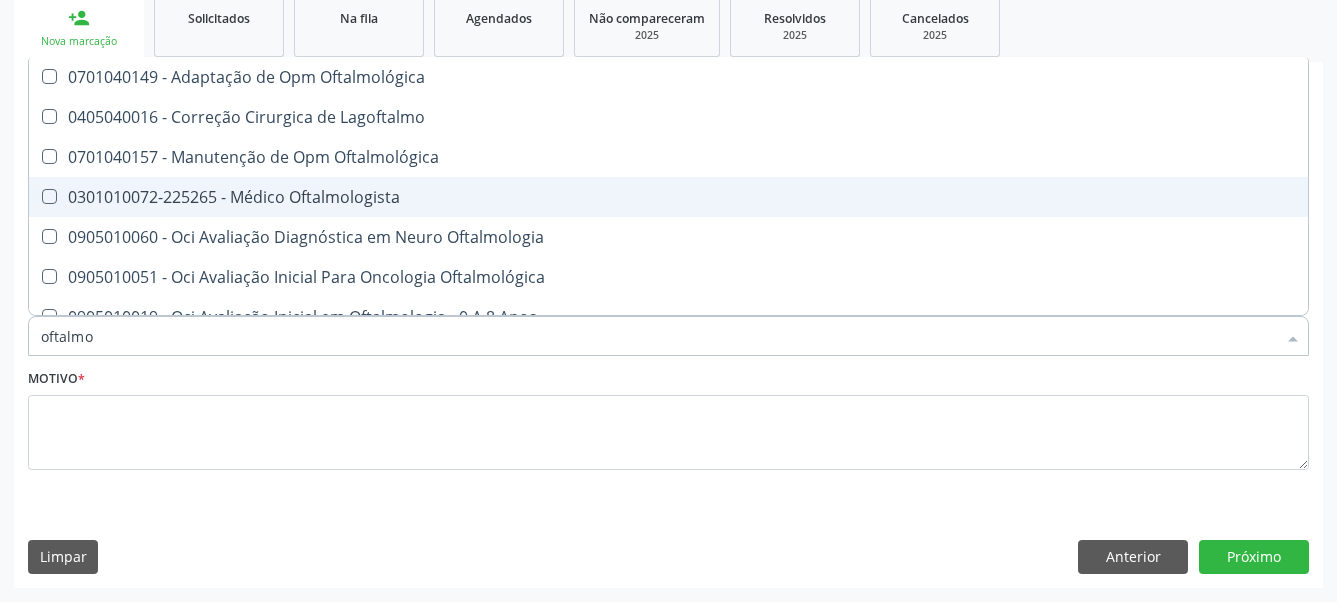 click at bounding box center (36, 197) 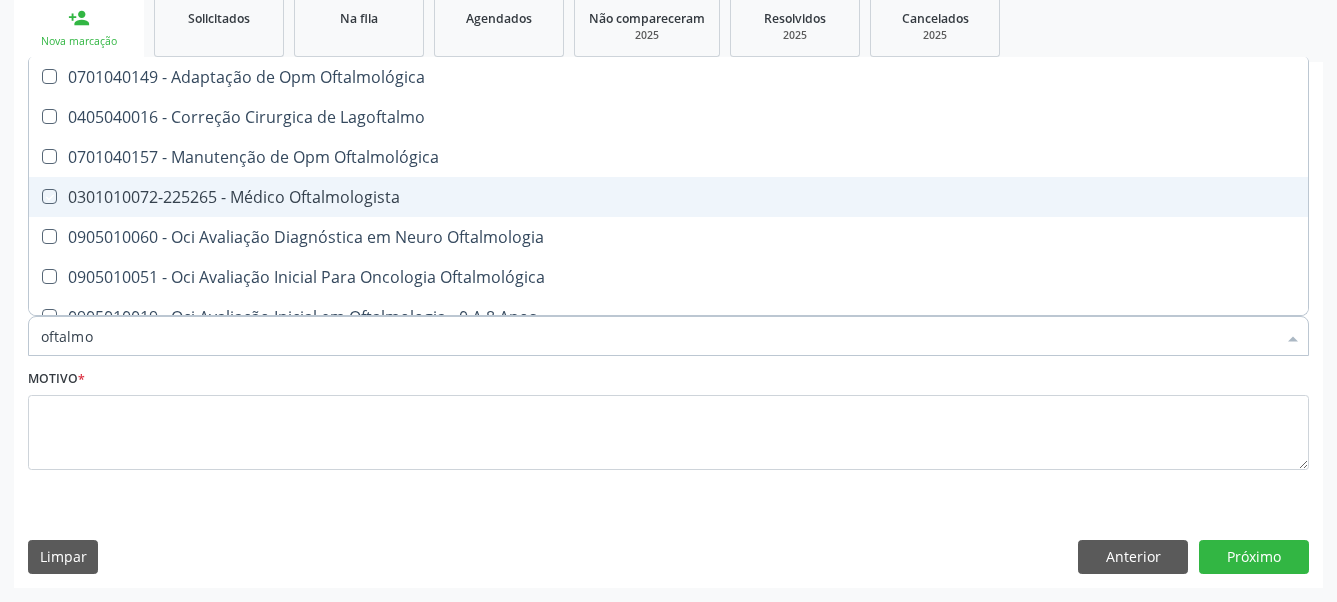 checkbox on "true" 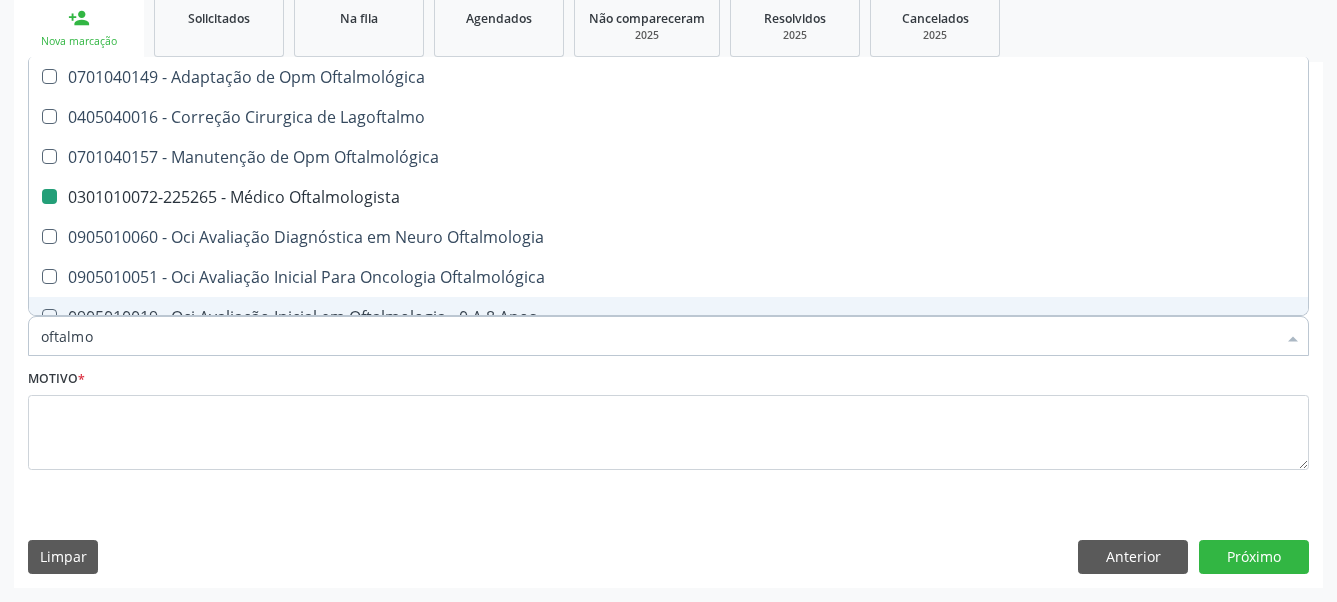 click on "Motivo
*" at bounding box center [668, 431] 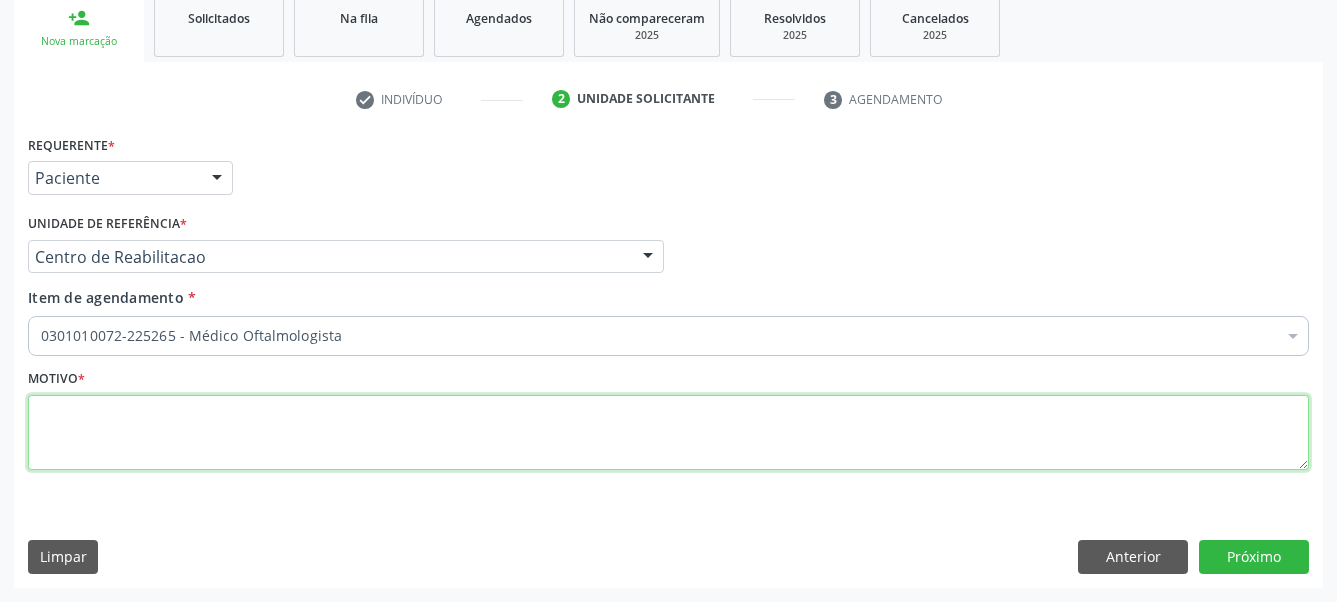 drag, startPoint x: 116, startPoint y: 436, endPoint x: 99, endPoint y: 433, distance: 17.262676 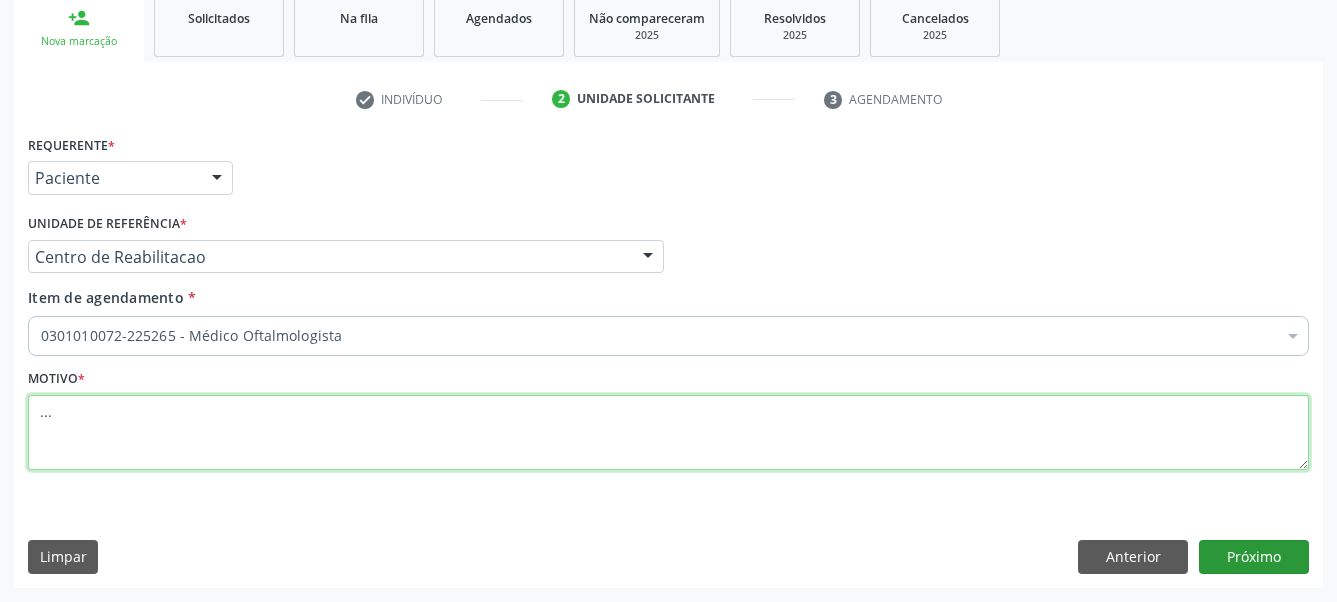 type on "..." 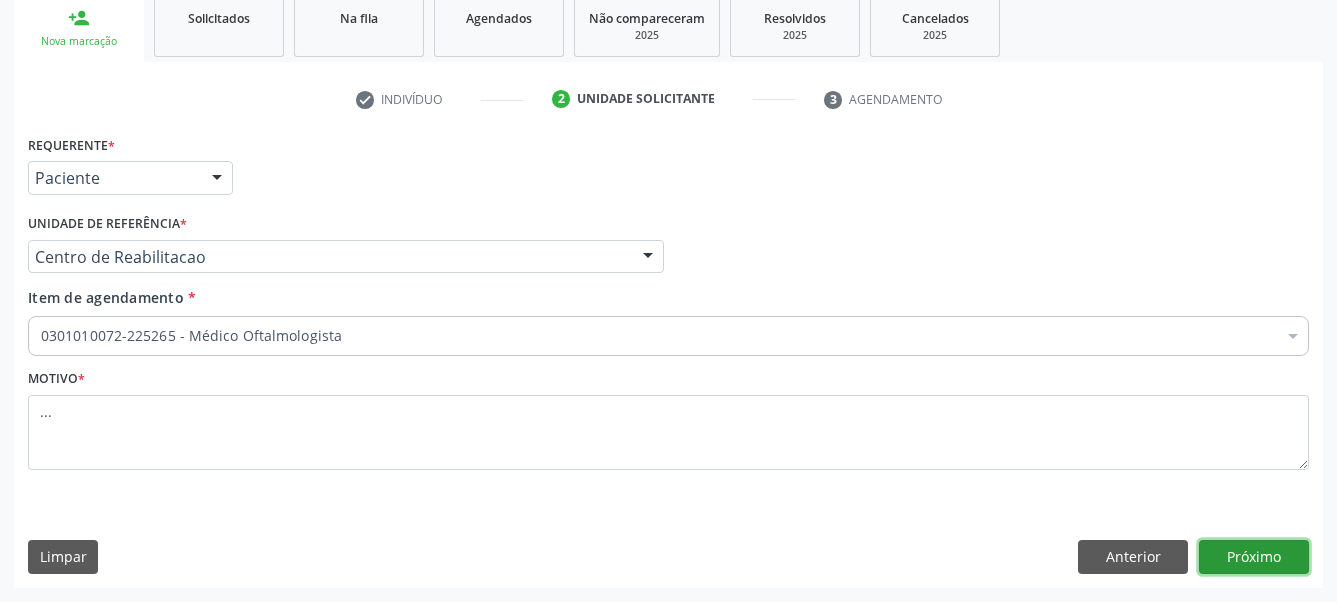 click on "Próximo" at bounding box center [1254, 557] 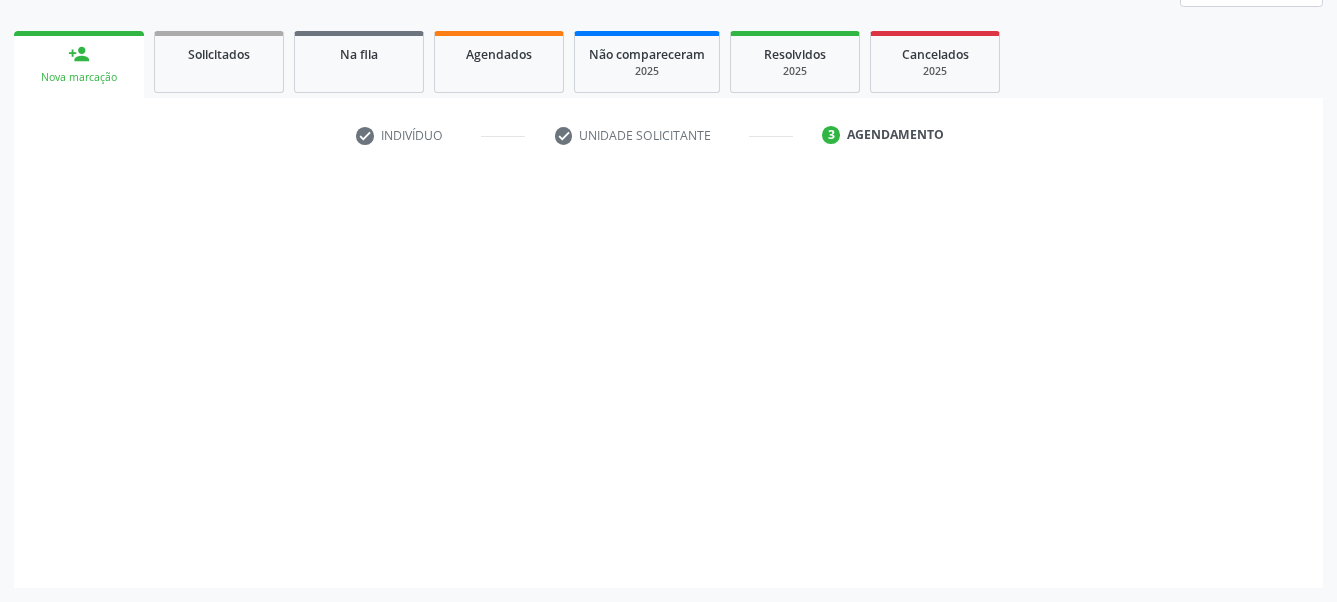 scroll, scrollTop: 268, scrollLeft: 0, axis: vertical 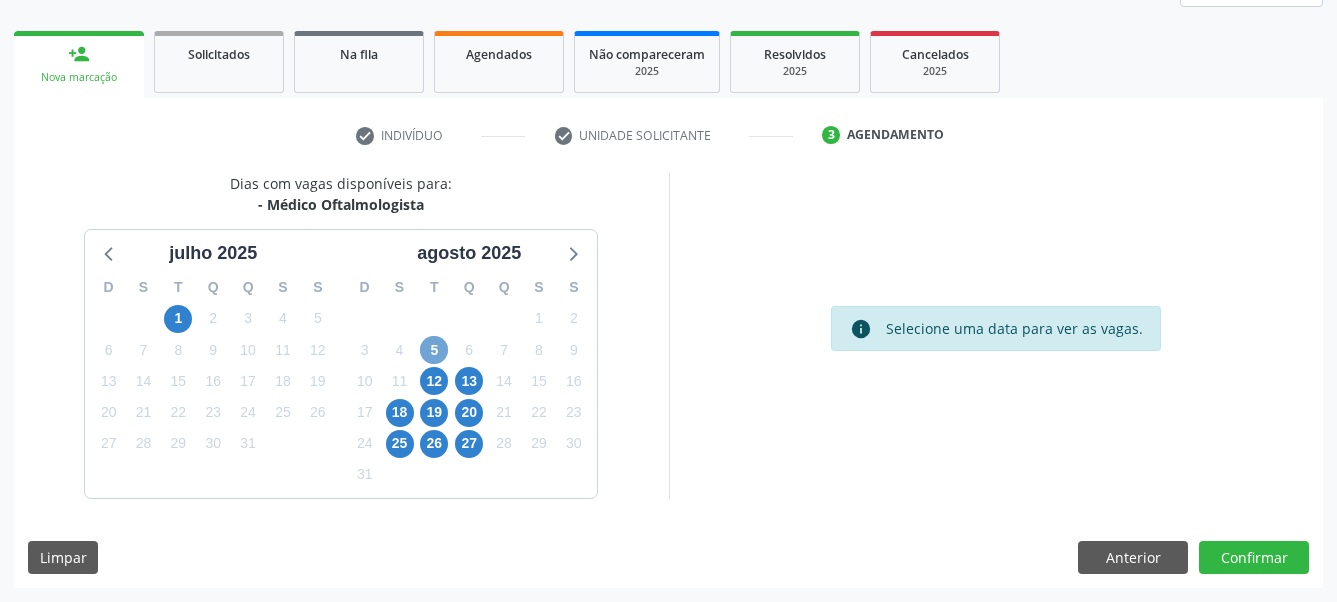 click on "5" at bounding box center (434, 350) 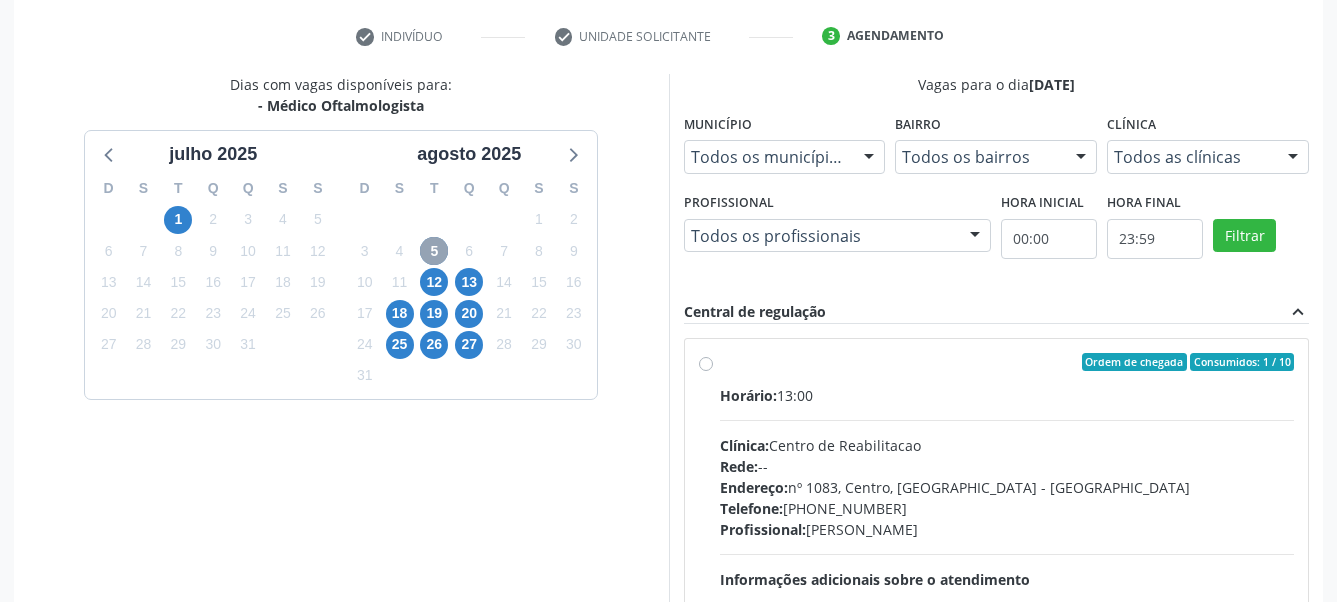 scroll, scrollTop: 592, scrollLeft: 0, axis: vertical 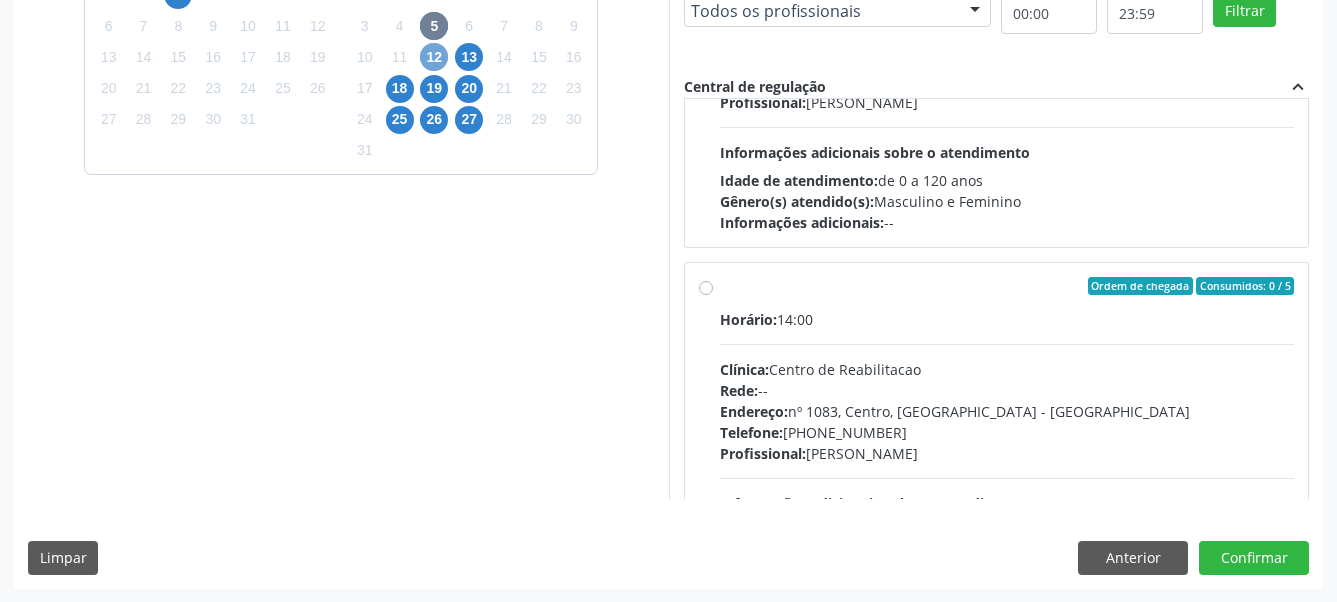 click on "12" at bounding box center (434, 57) 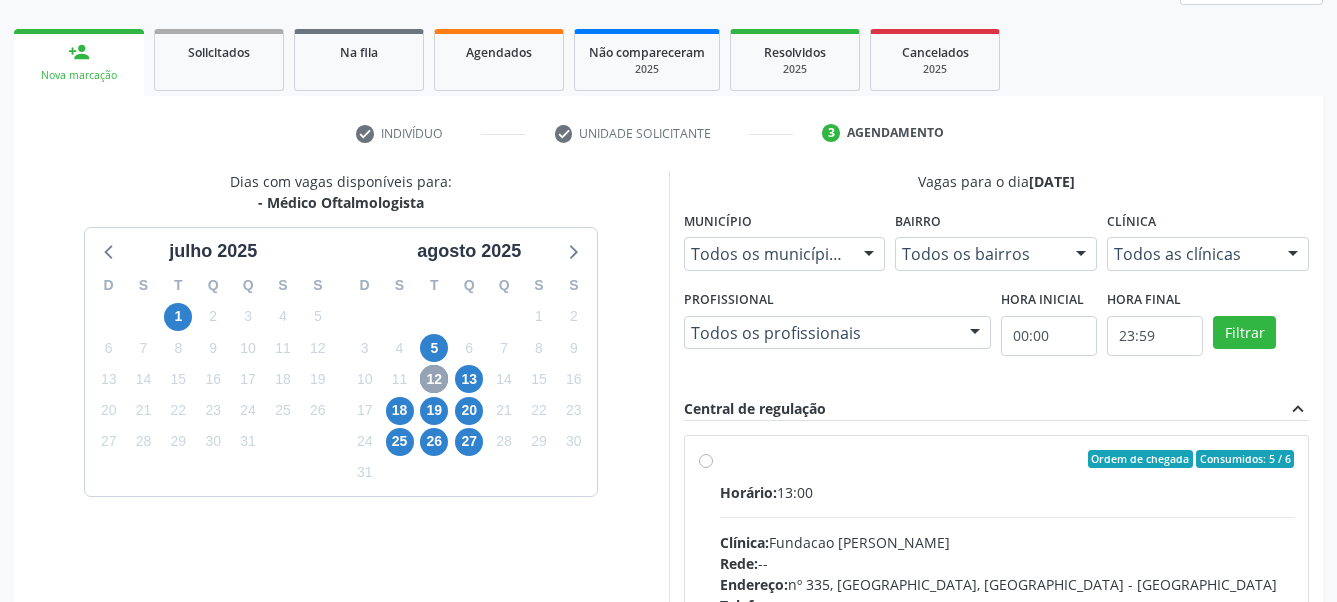 scroll, scrollTop: 472, scrollLeft: 0, axis: vertical 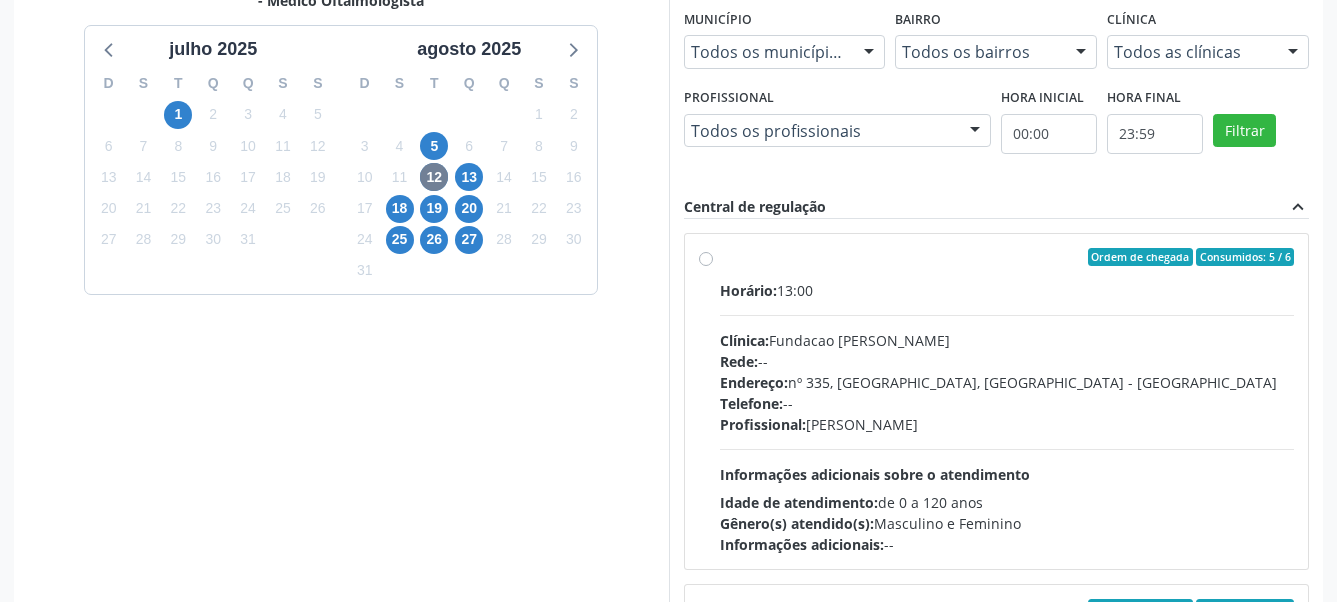 click on "Ordem de chegada
Consumidos: 5 / 6
Horário:   13:00
Clínica:  Fundacao Altino Ventura
Rede:
--
Endereço:   nº 335, Nossa Senhora da Con, Serra Talhada - PE
Telefone:   --
Profissional:
Bruna Vieira Oliveira Carvalho Ventura
Informações adicionais sobre o atendimento
Idade de atendimento:
de 0 a 120 anos
Gênero(s) atendido(s):
Masculino e Feminino
Informações adicionais:
--" at bounding box center [1007, 401] 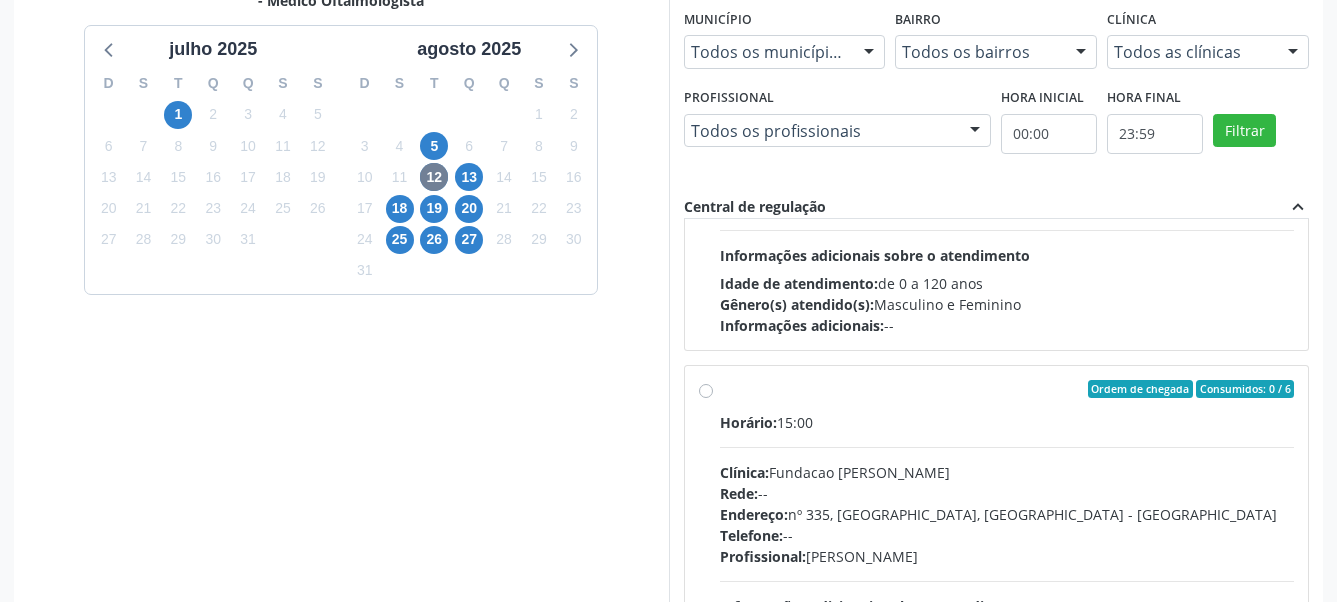 scroll, scrollTop: 800, scrollLeft: 0, axis: vertical 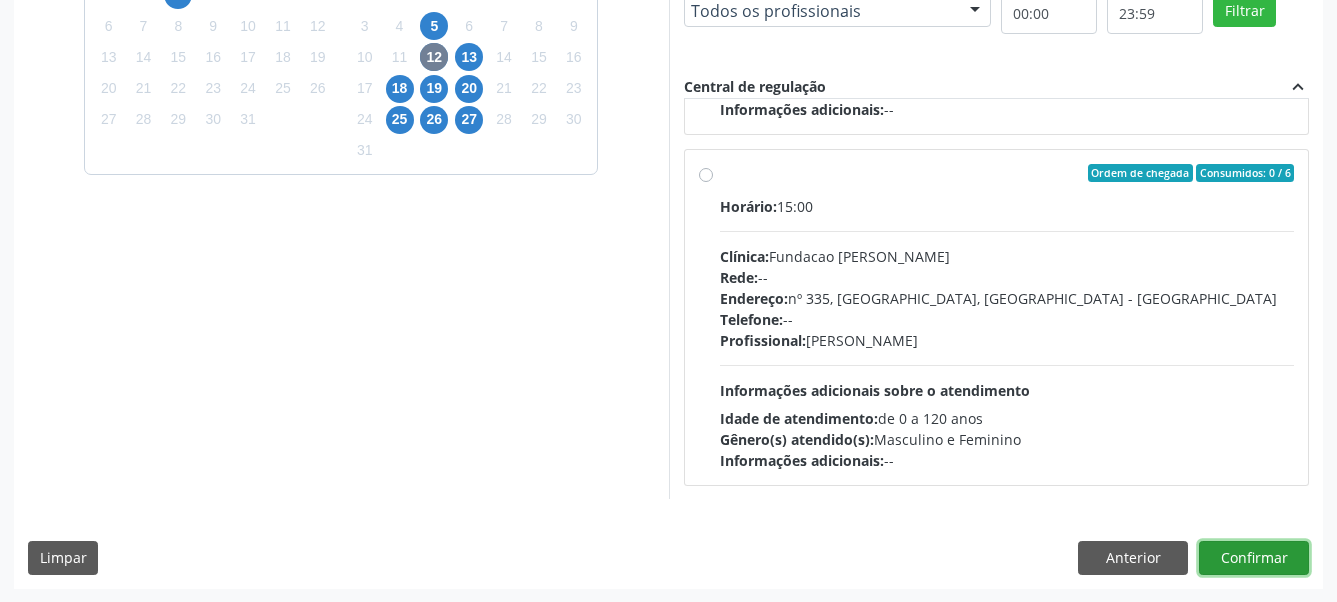 drag, startPoint x: 1272, startPoint y: 551, endPoint x: 1259, endPoint y: 553, distance: 13.152946 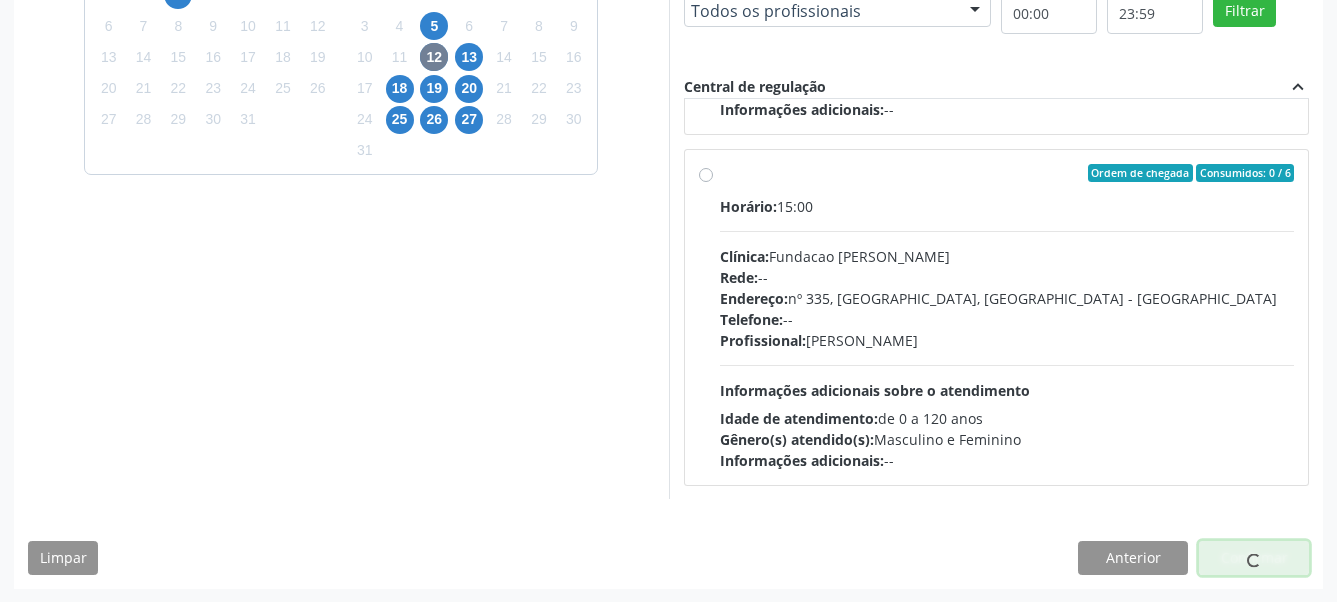 scroll, scrollTop: 64, scrollLeft: 0, axis: vertical 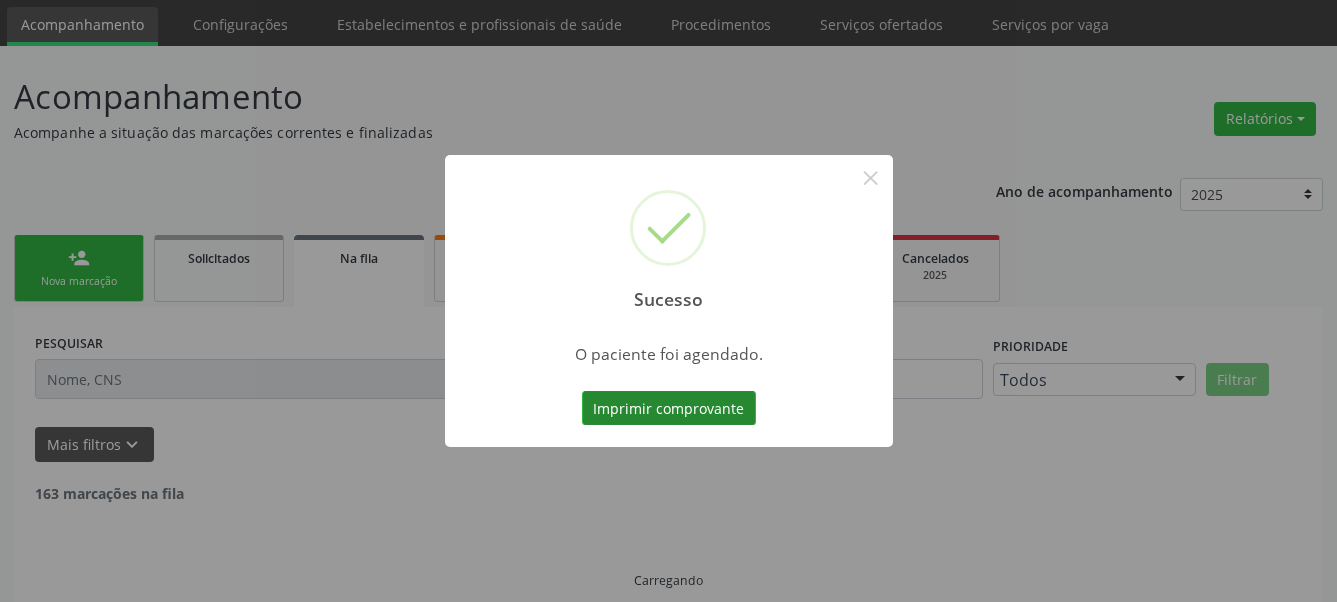 click on "Imprimir comprovante" at bounding box center [669, 408] 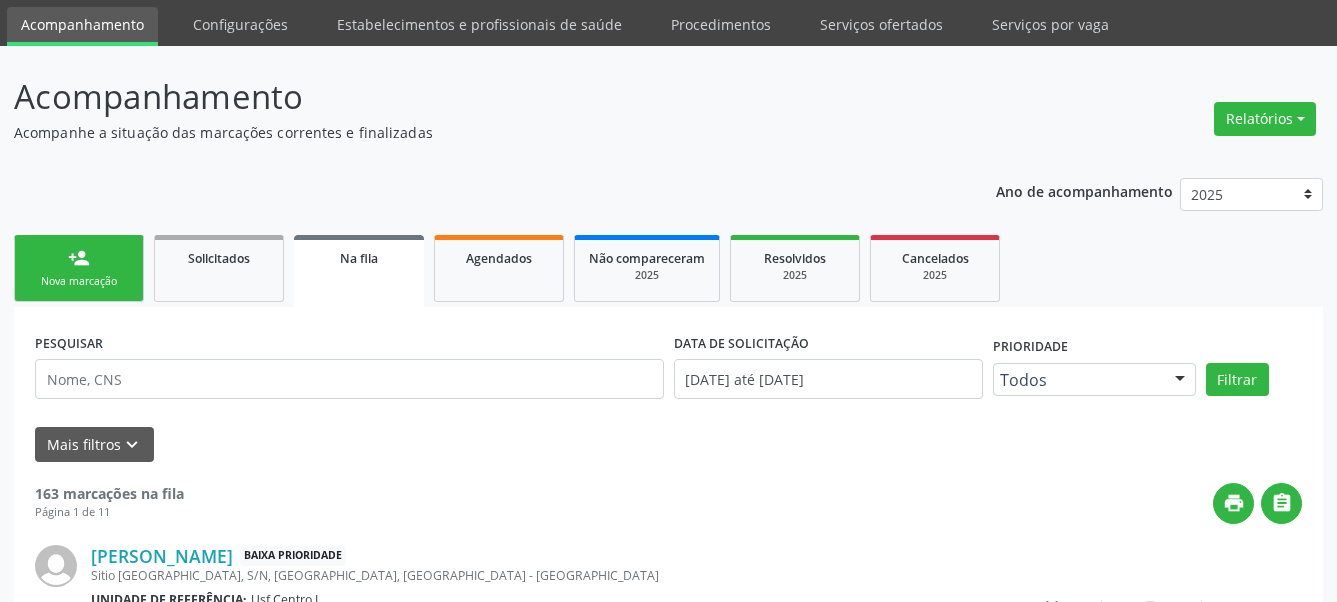 scroll, scrollTop: 63, scrollLeft: 0, axis: vertical 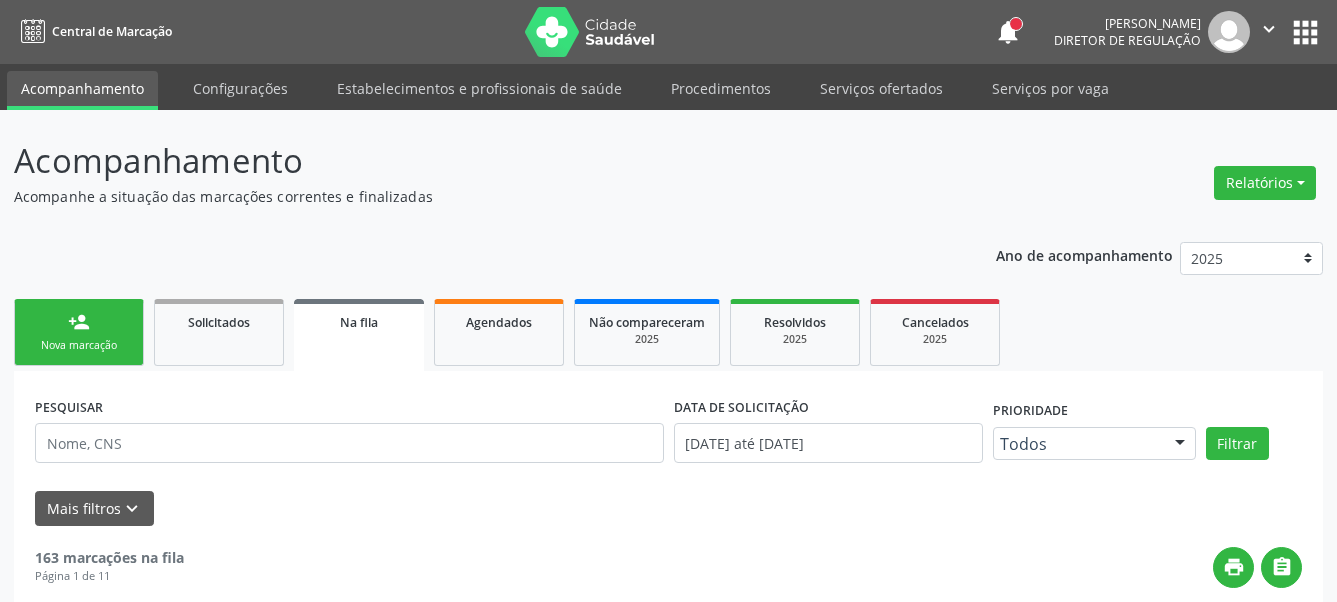 click on "" at bounding box center (1269, 29) 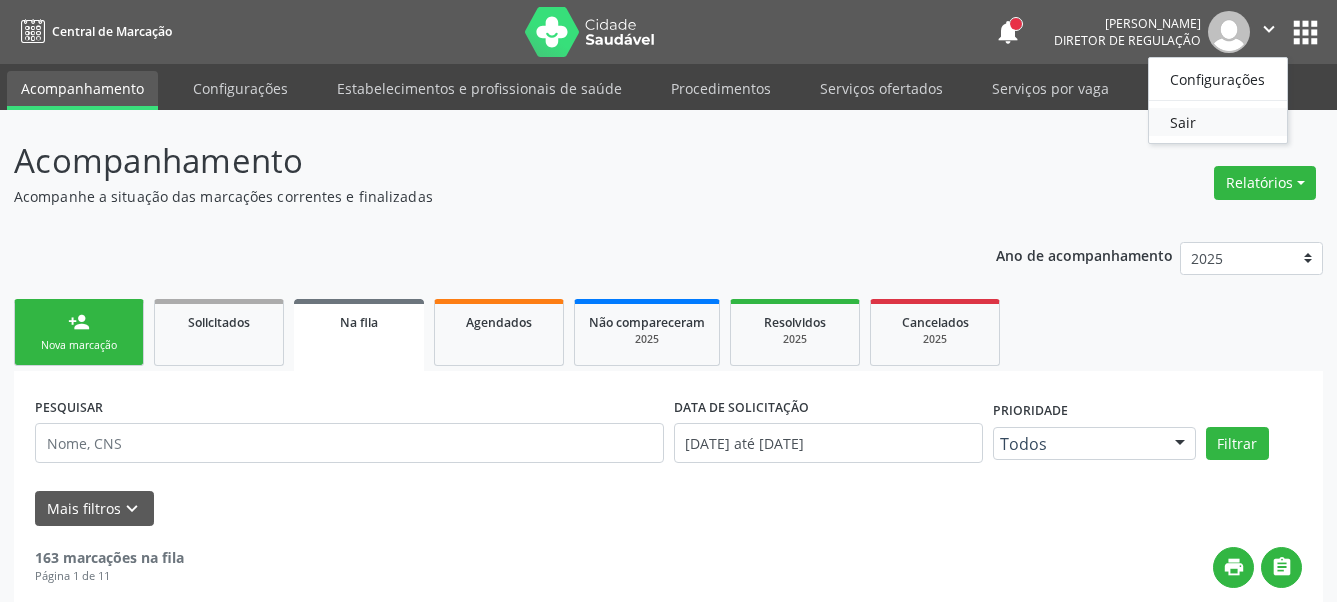 click on "Sair" at bounding box center (1218, 122) 